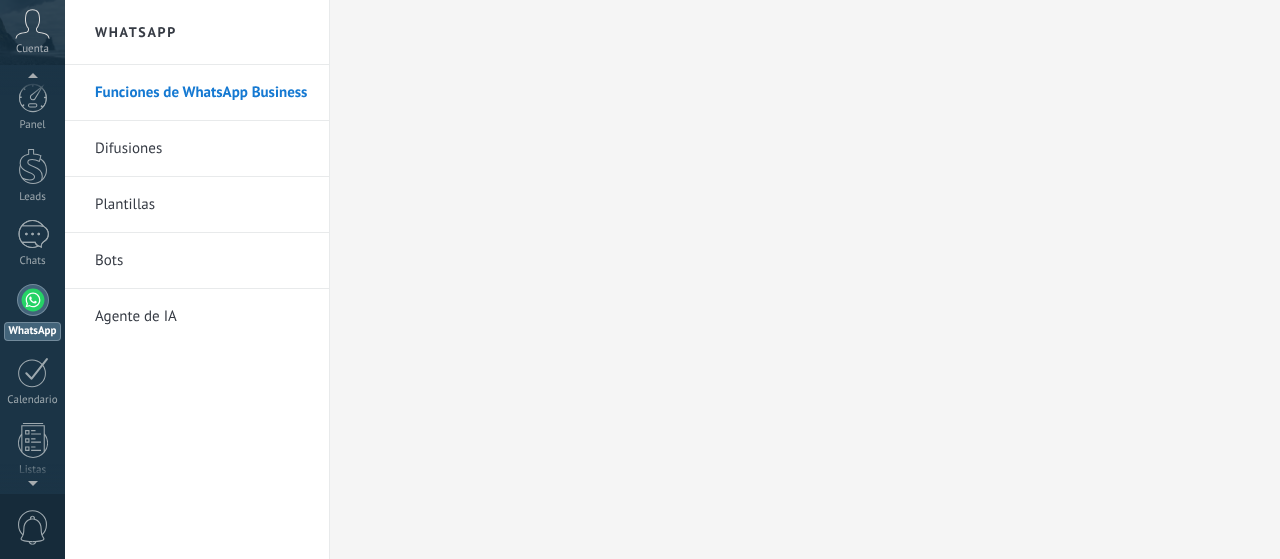 scroll, scrollTop: 0, scrollLeft: 0, axis: both 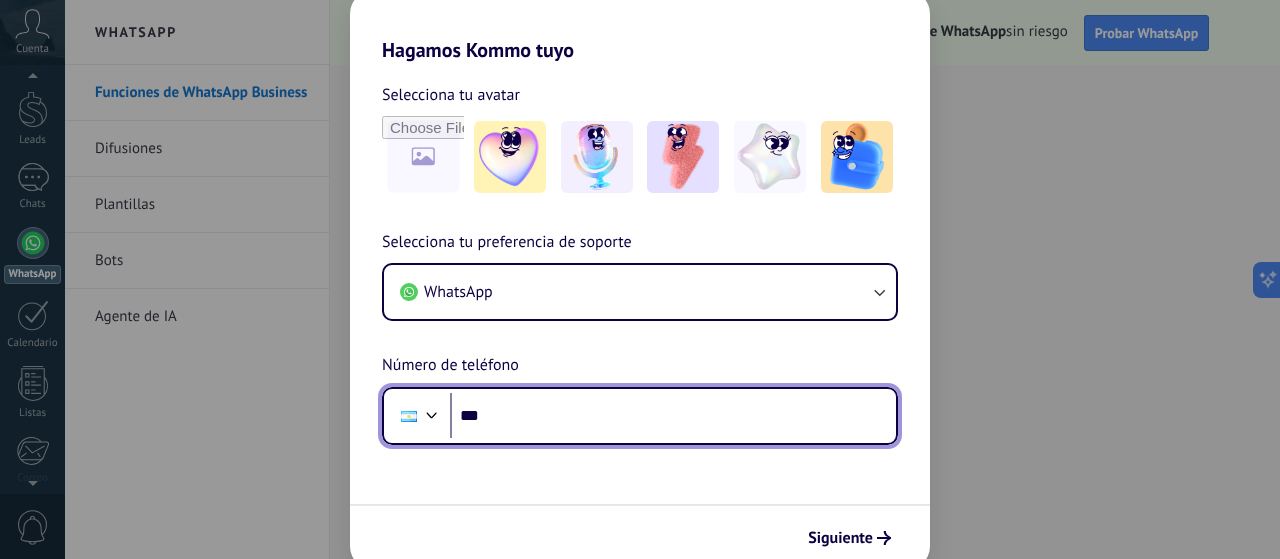 click on "***" at bounding box center [673, 416] 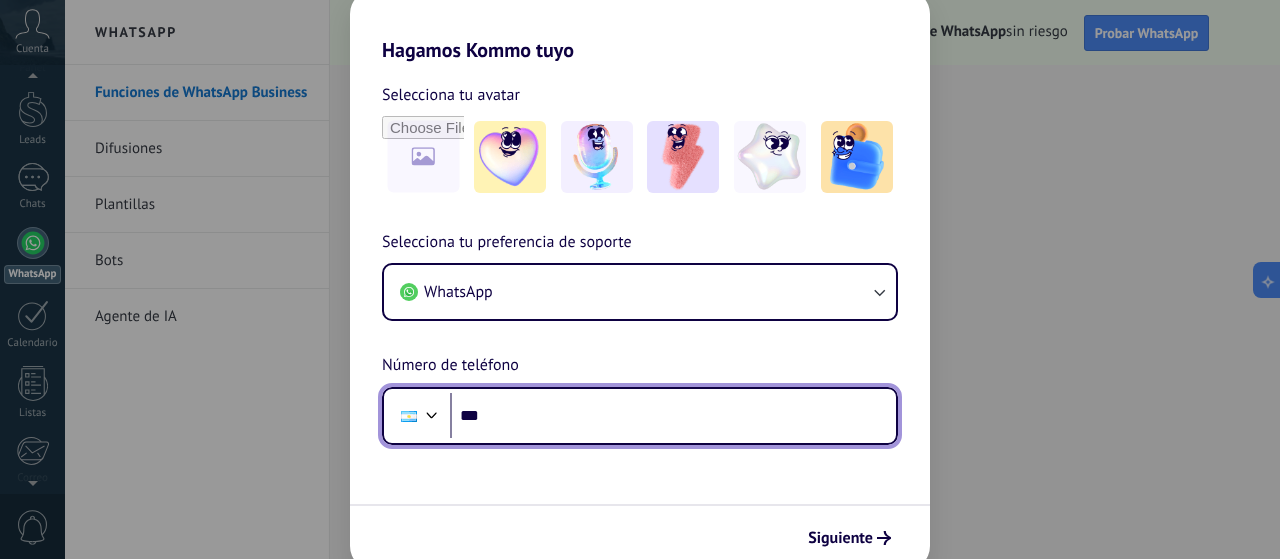 click on "***" at bounding box center [673, 416] 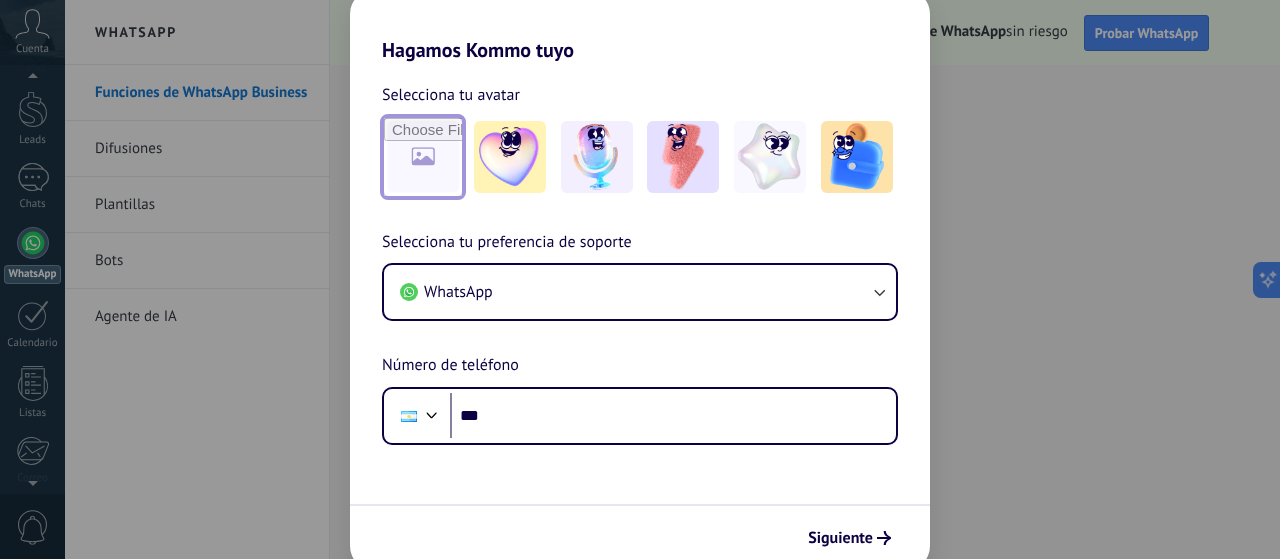 click at bounding box center [423, 157] 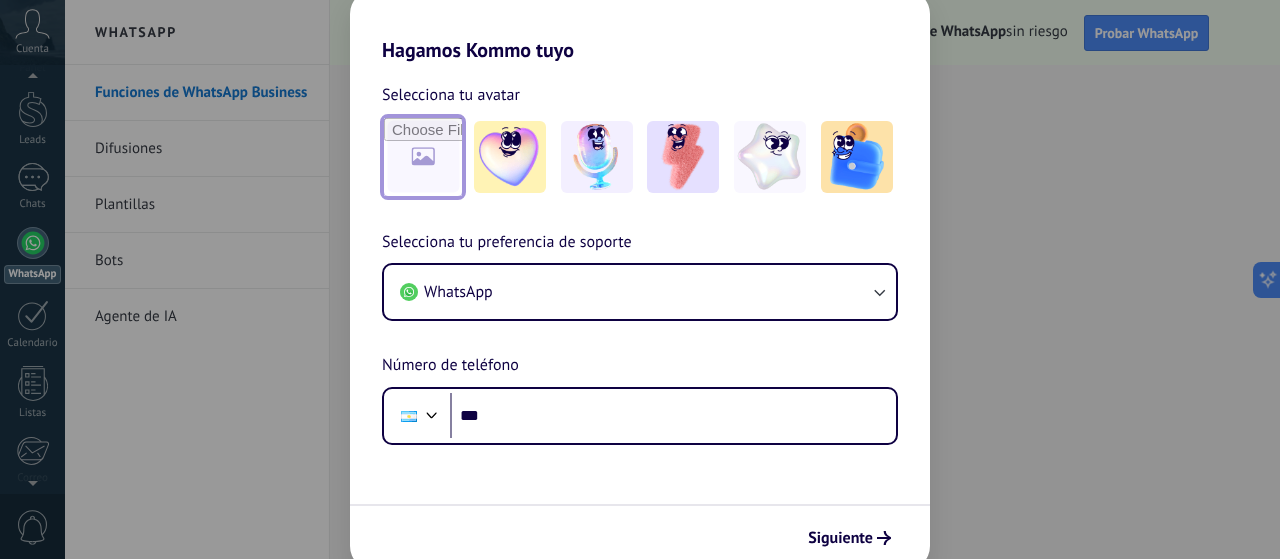 type on "**********" 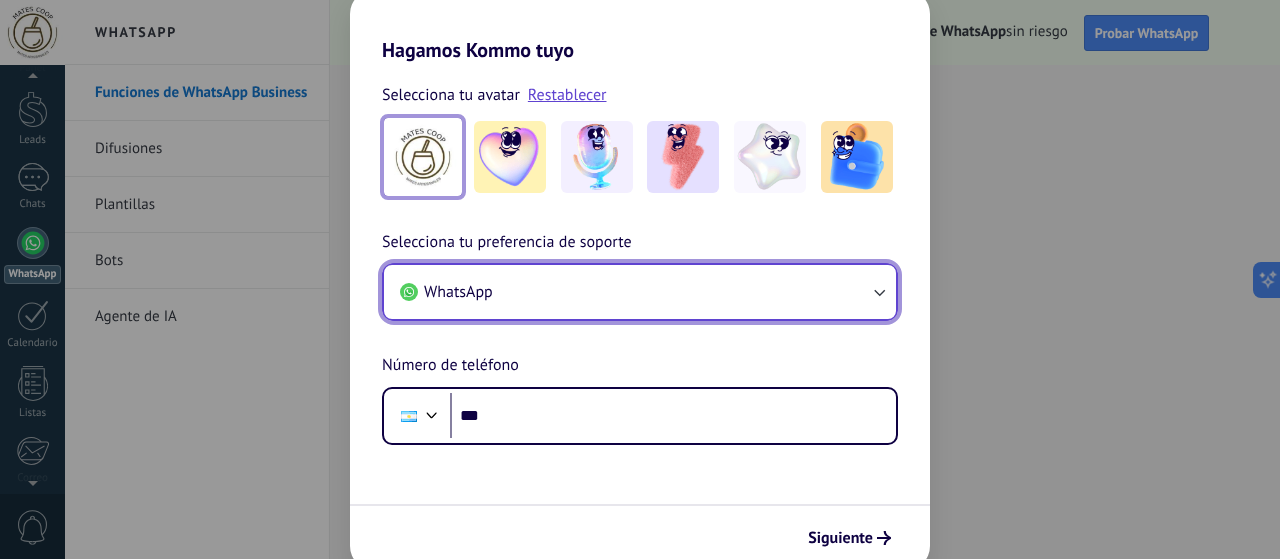 click on "WhatsApp" at bounding box center (640, 292) 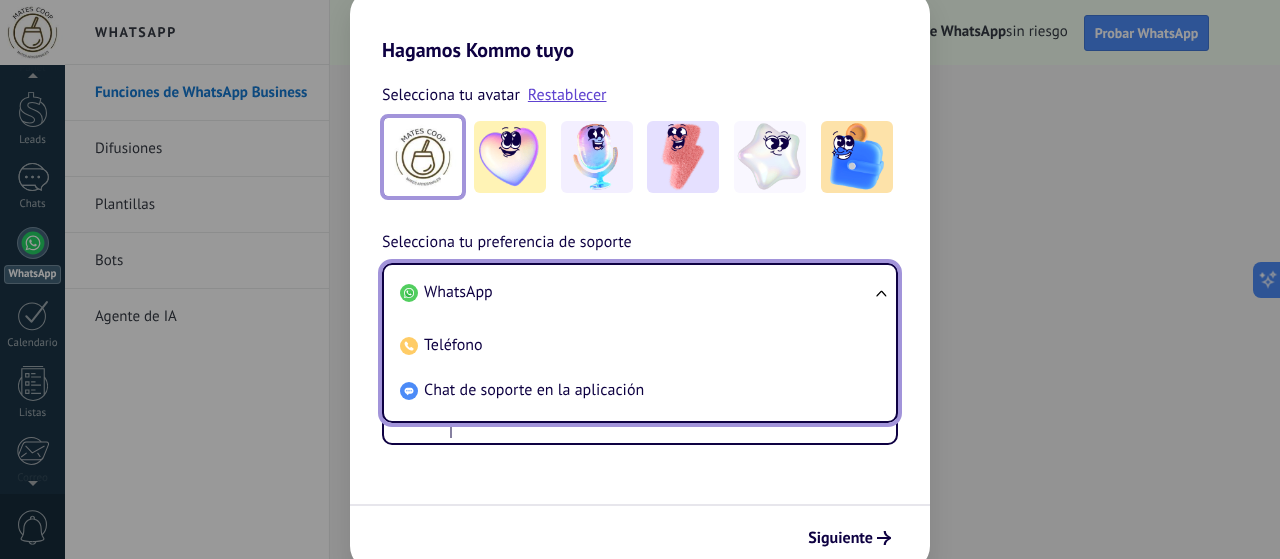 click on "WhatsApp" at bounding box center (636, 292) 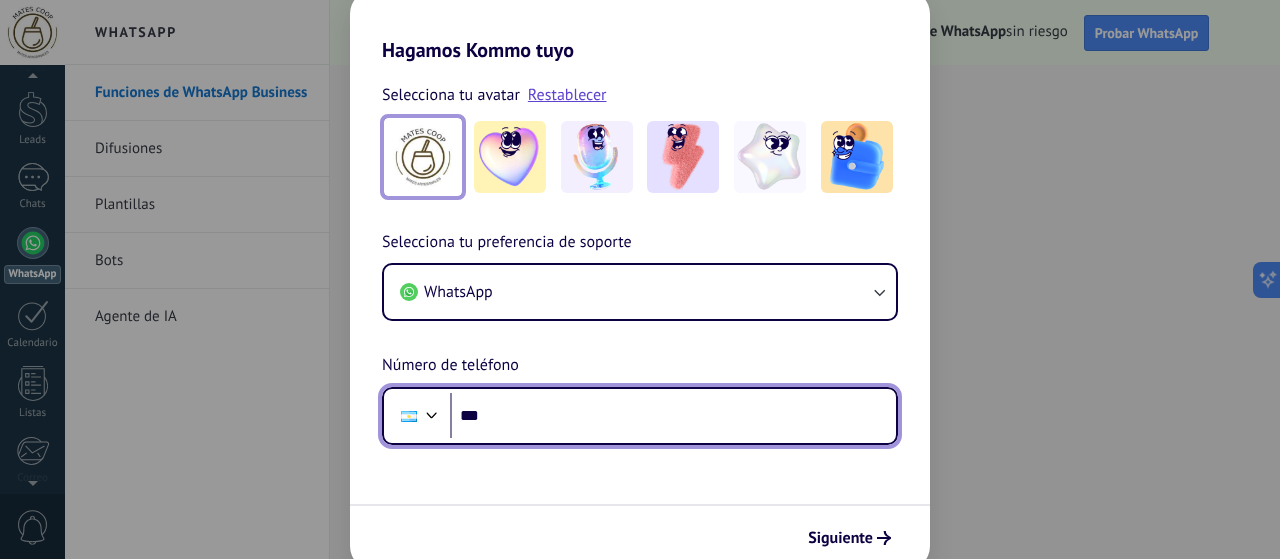 click on "***" at bounding box center (673, 416) 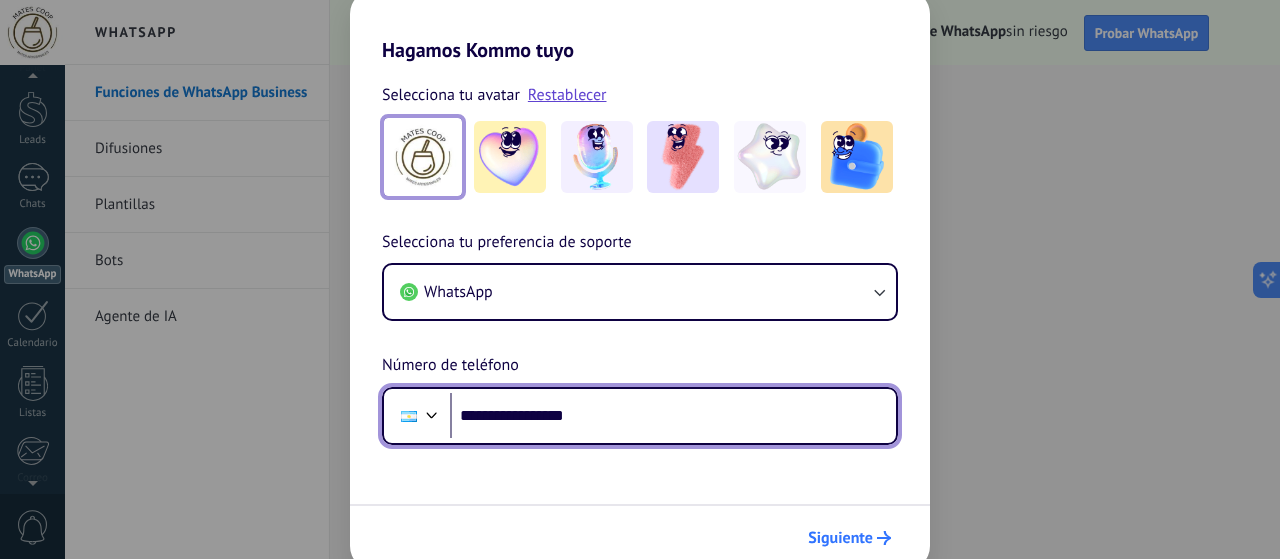 type on "**********" 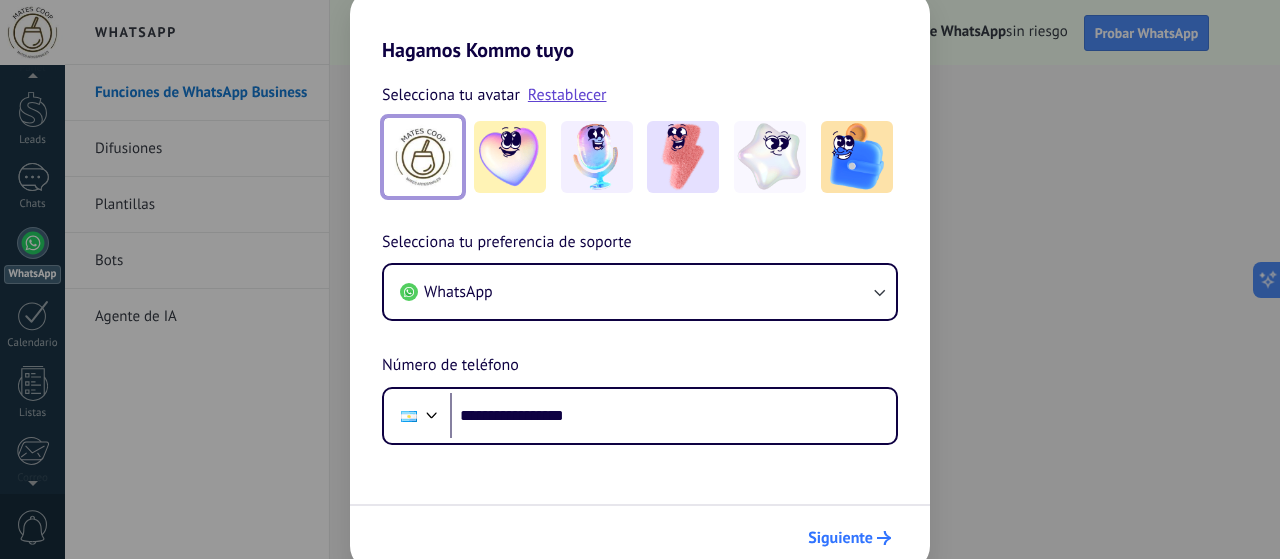 click on "Siguiente" at bounding box center (840, 538) 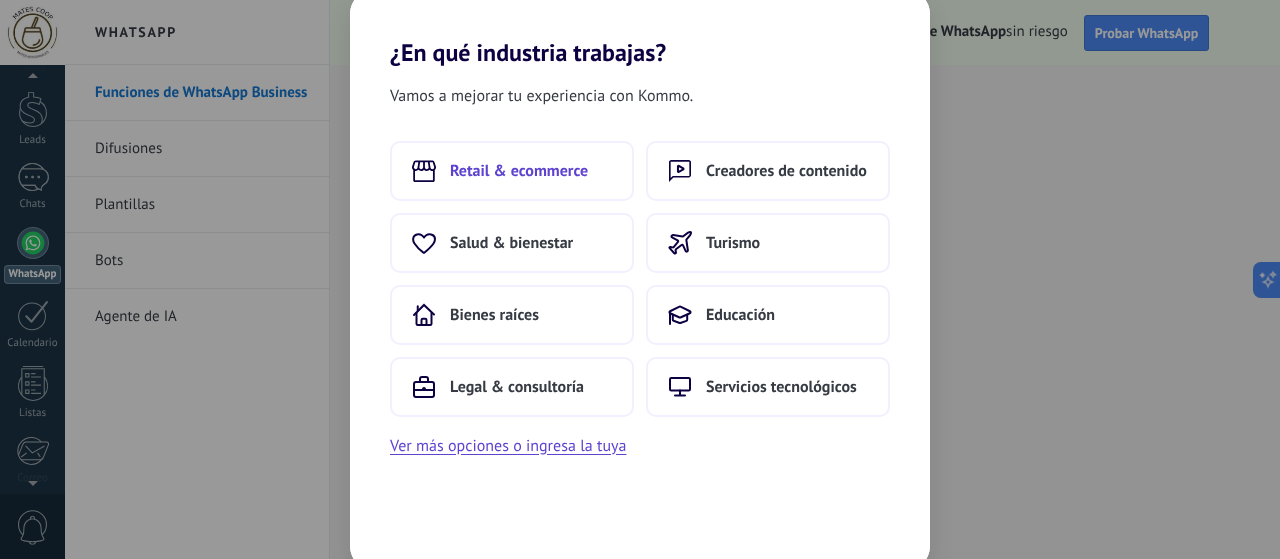 click on "Retail & ecommerce" at bounding box center (519, 171) 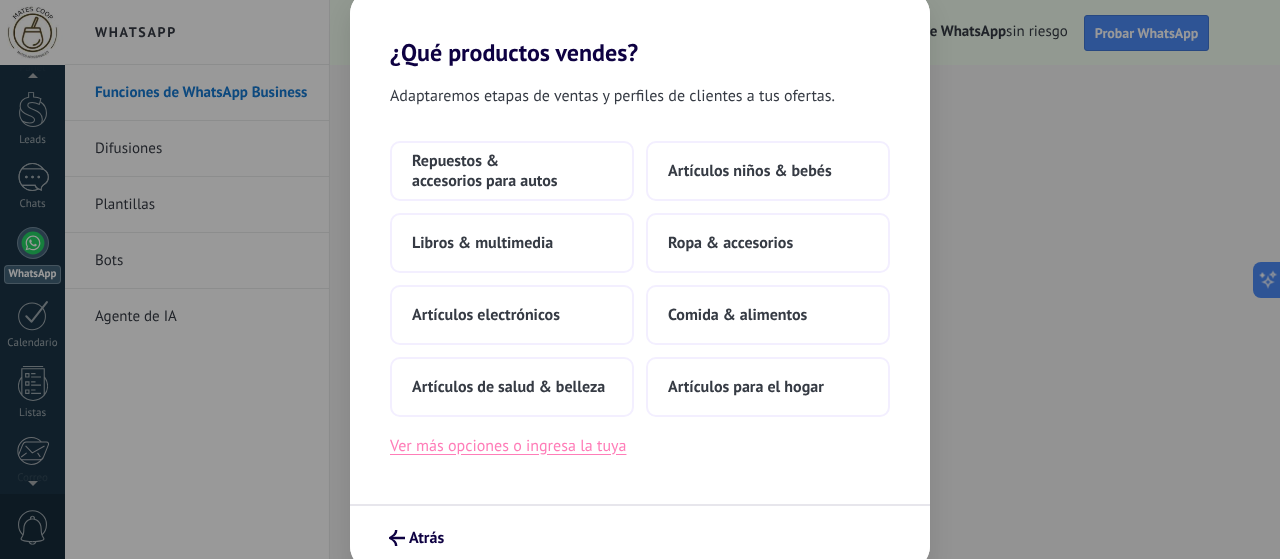 click on "Ver más opciones o ingresa la tuya" at bounding box center [508, 446] 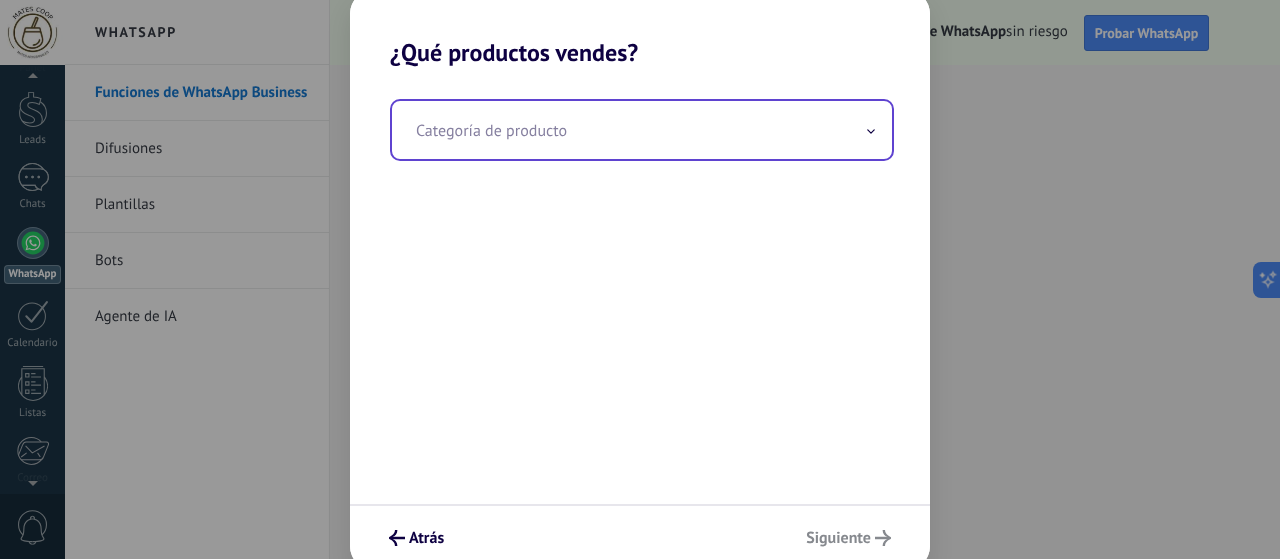 click at bounding box center [642, 130] 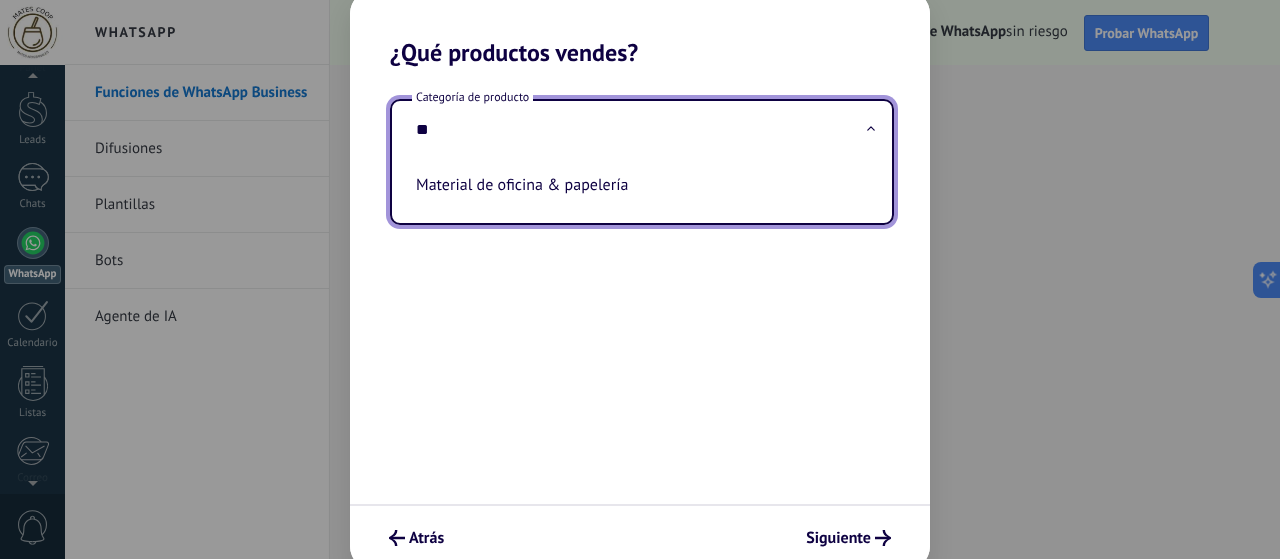 type on "*" 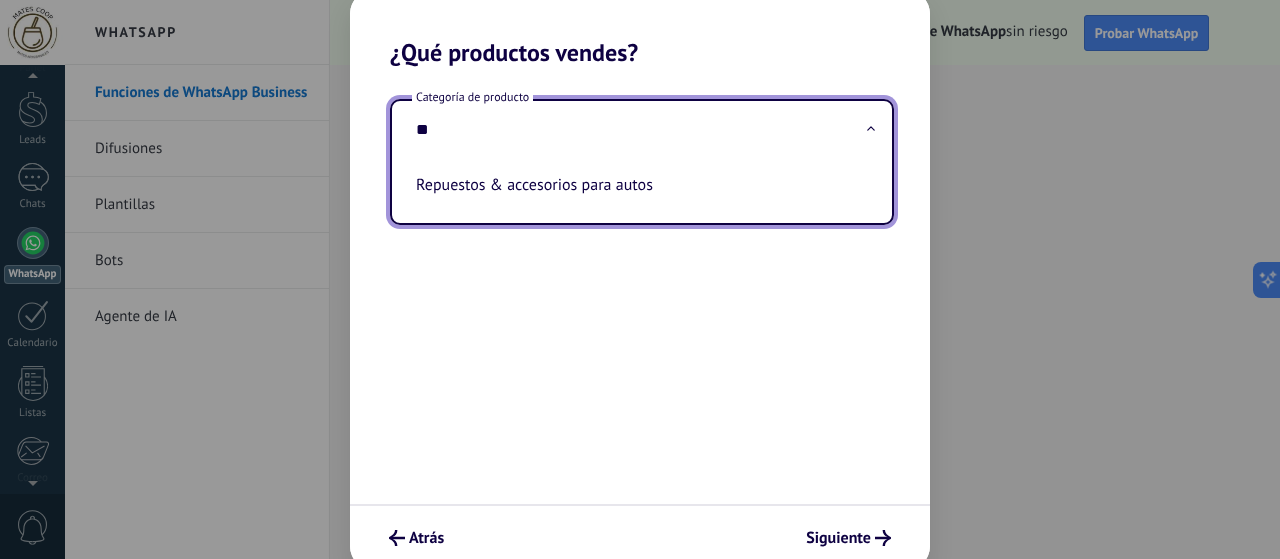 type on "*" 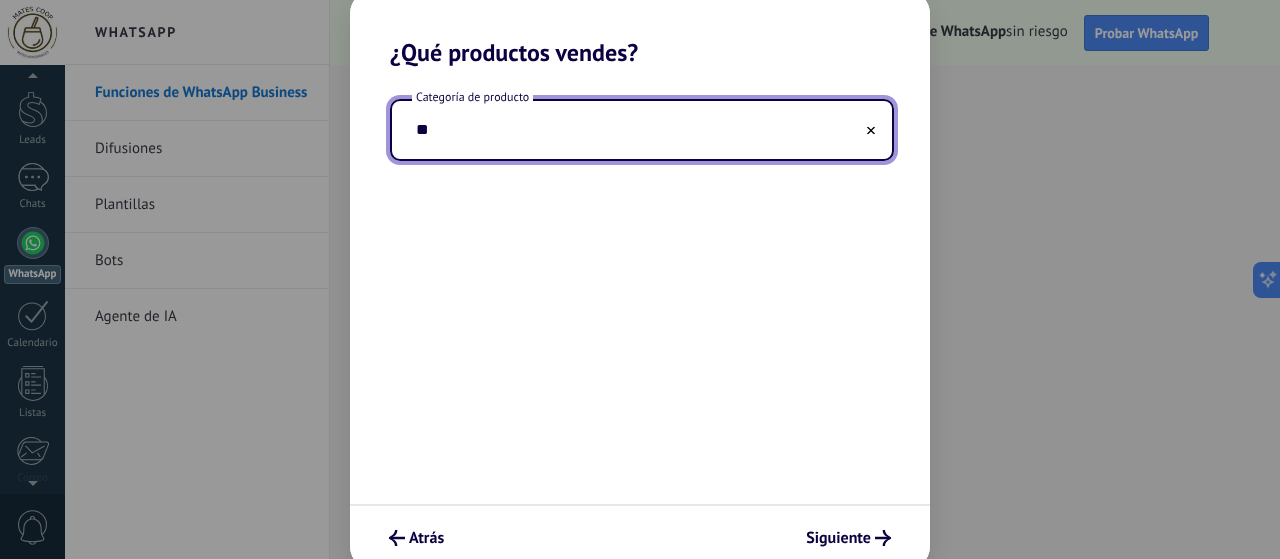 type on "*" 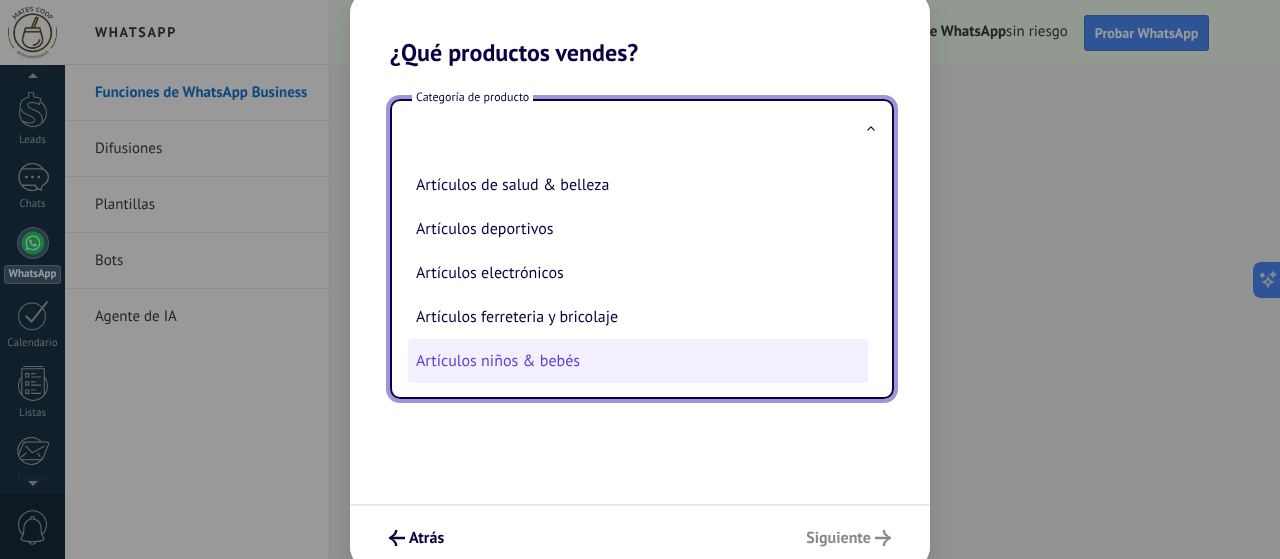 scroll, scrollTop: 100, scrollLeft: 0, axis: vertical 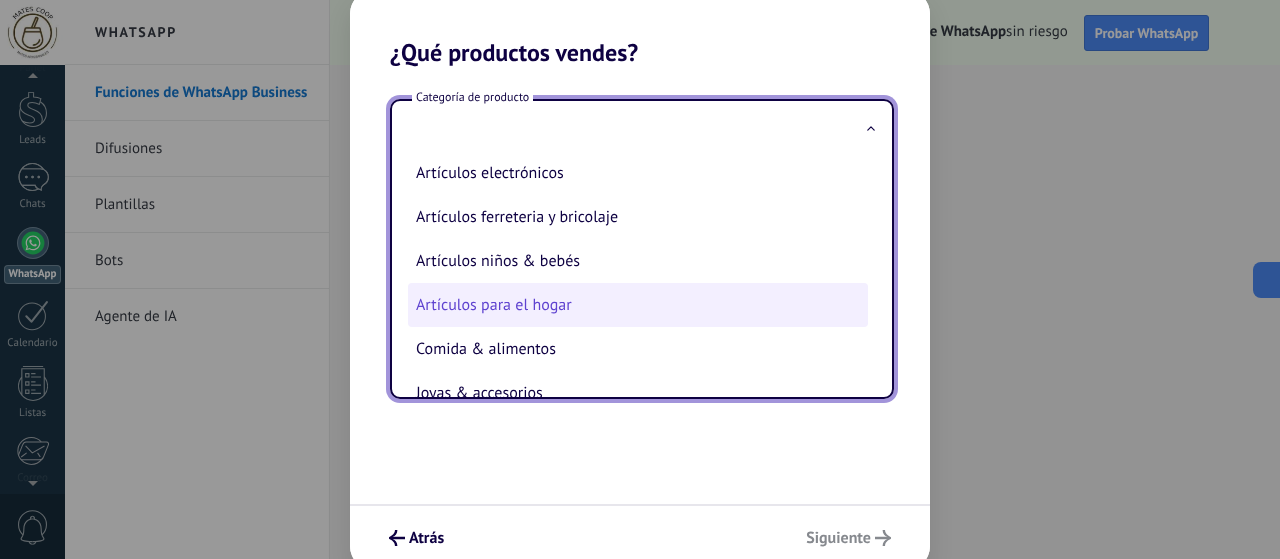click on "Artículos para el hogar" at bounding box center [638, 305] 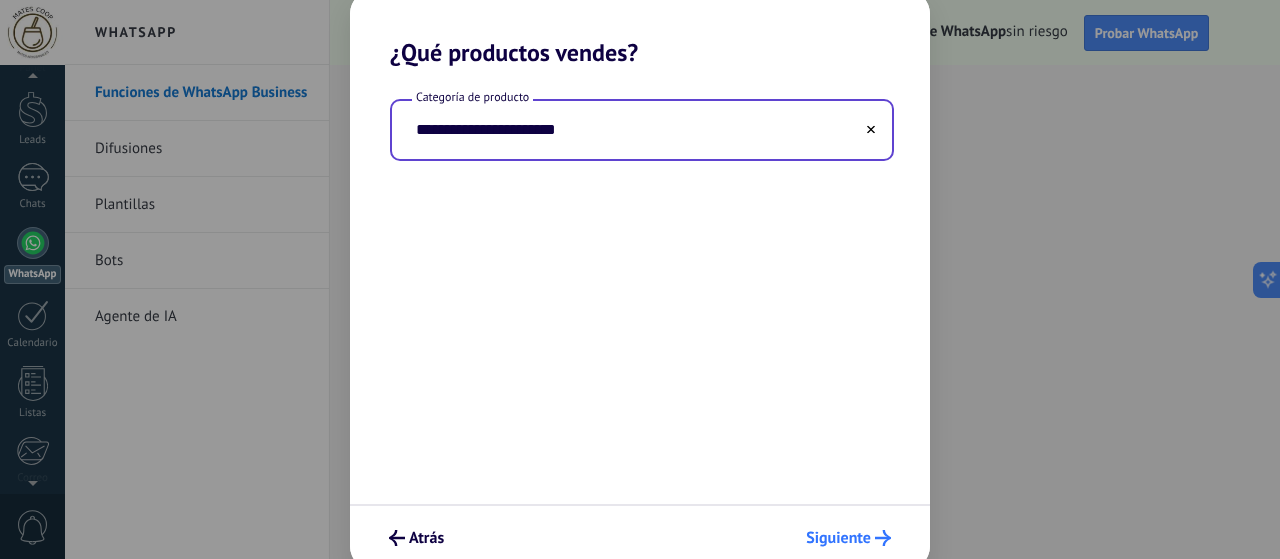click on "Siguiente" at bounding box center (838, 538) 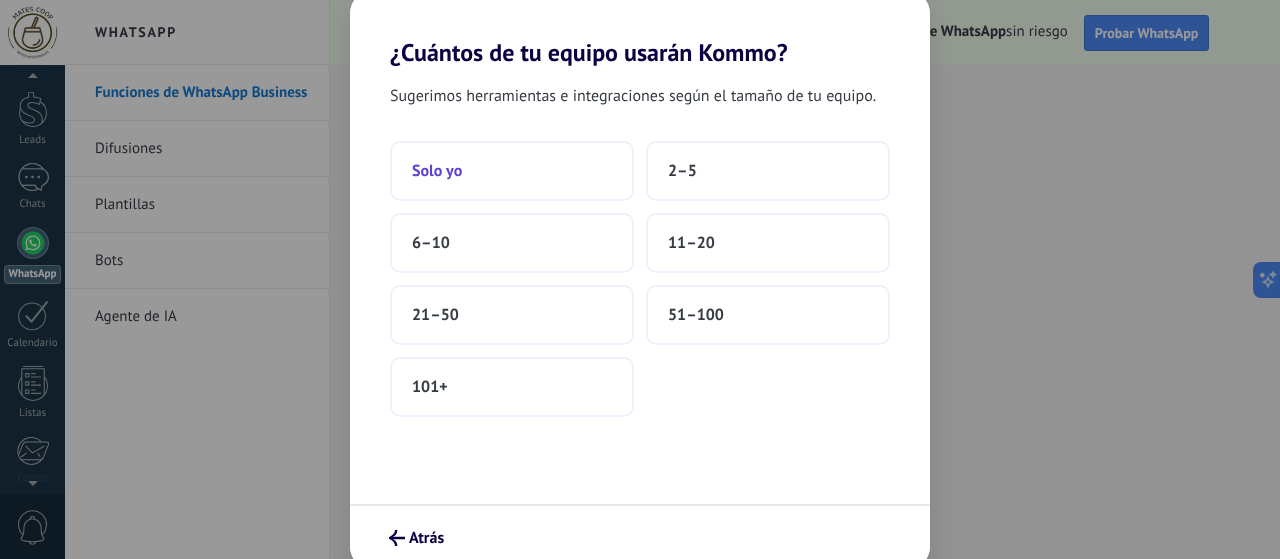 click on "Solo yo" at bounding box center [512, 171] 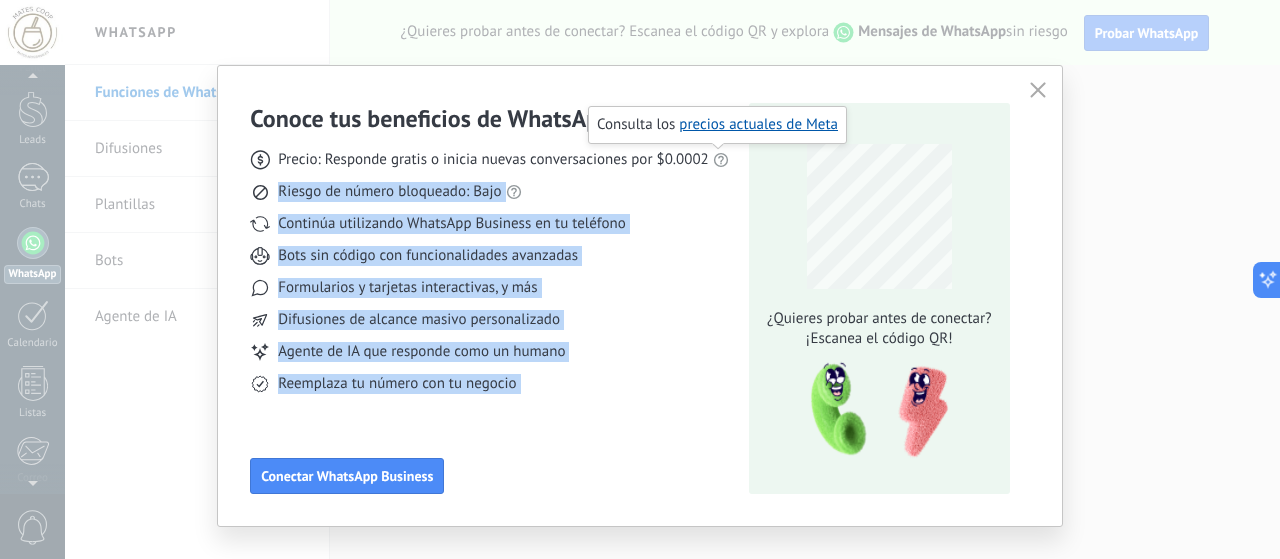 drag, startPoint x: 718, startPoint y: 160, endPoint x: 749, endPoint y: 169, distance: 32.280025 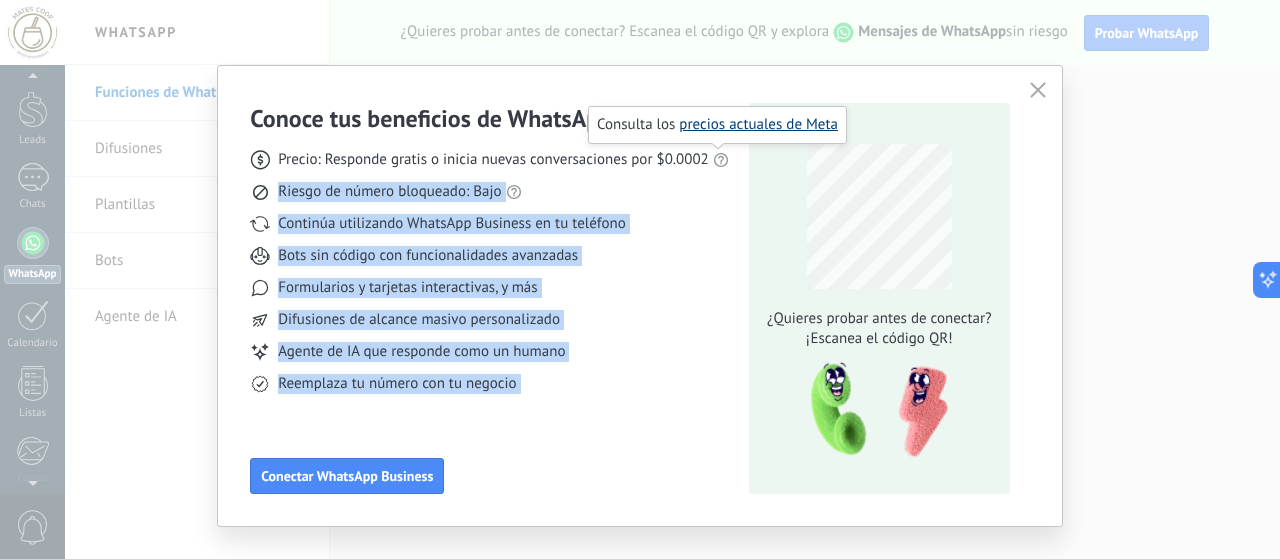 click on "precios actuales de Meta" at bounding box center [758, 124] 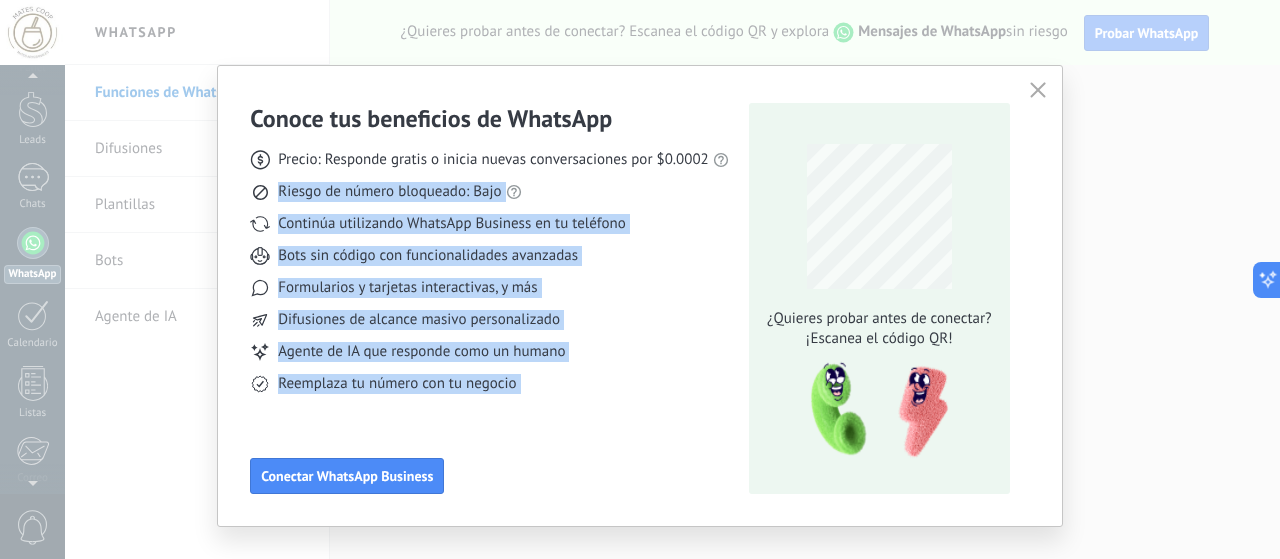 click 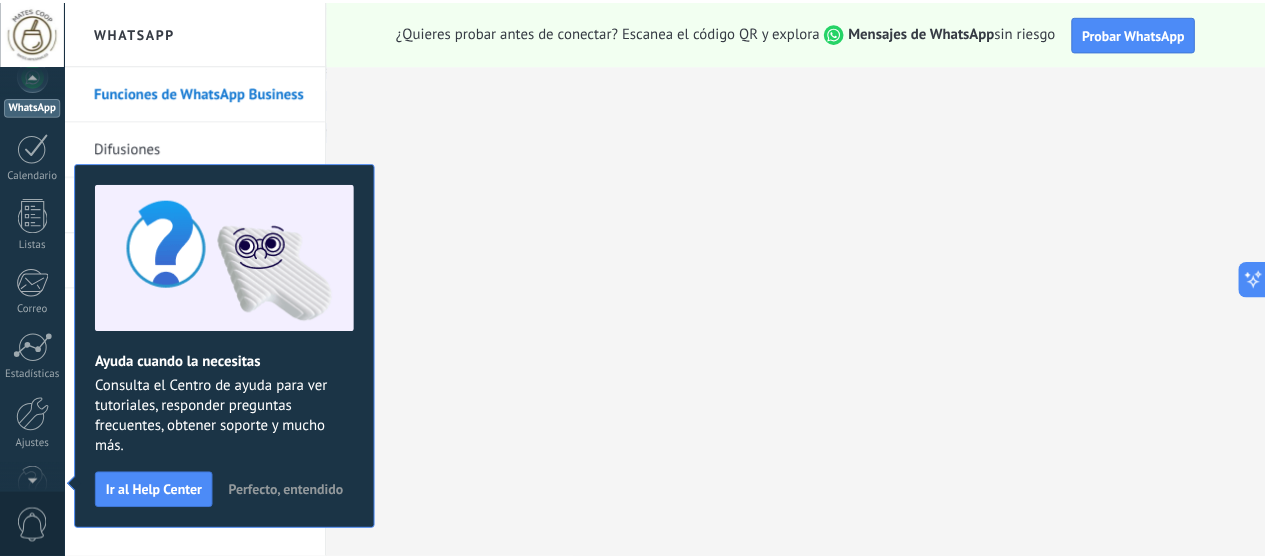 scroll, scrollTop: 57, scrollLeft: 0, axis: vertical 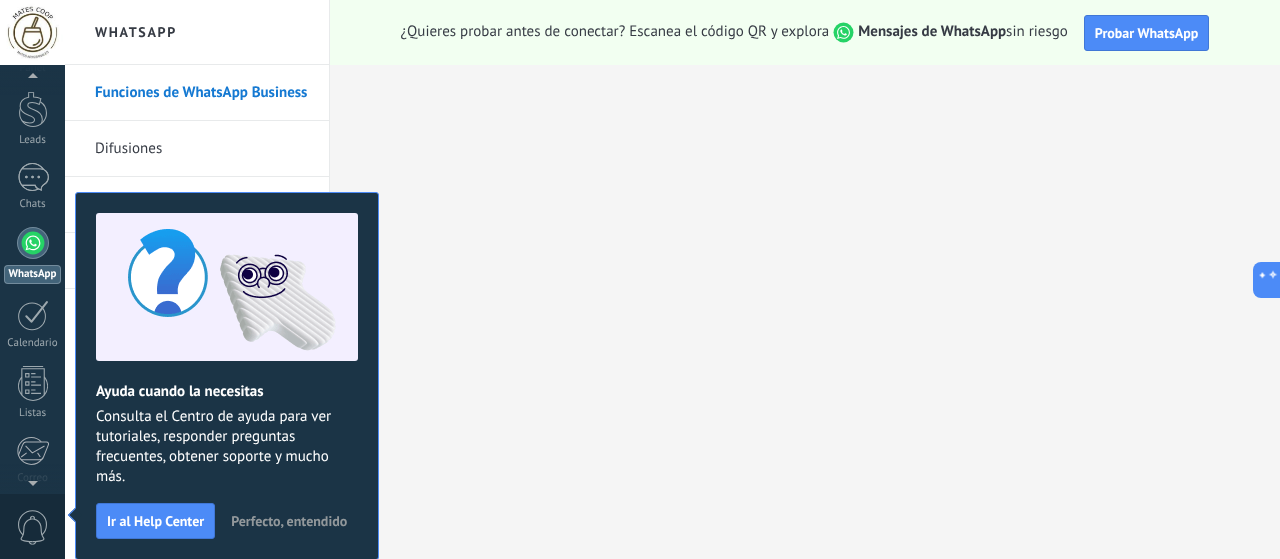 click on "Perfecto, entendido" at bounding box center (289, 521) 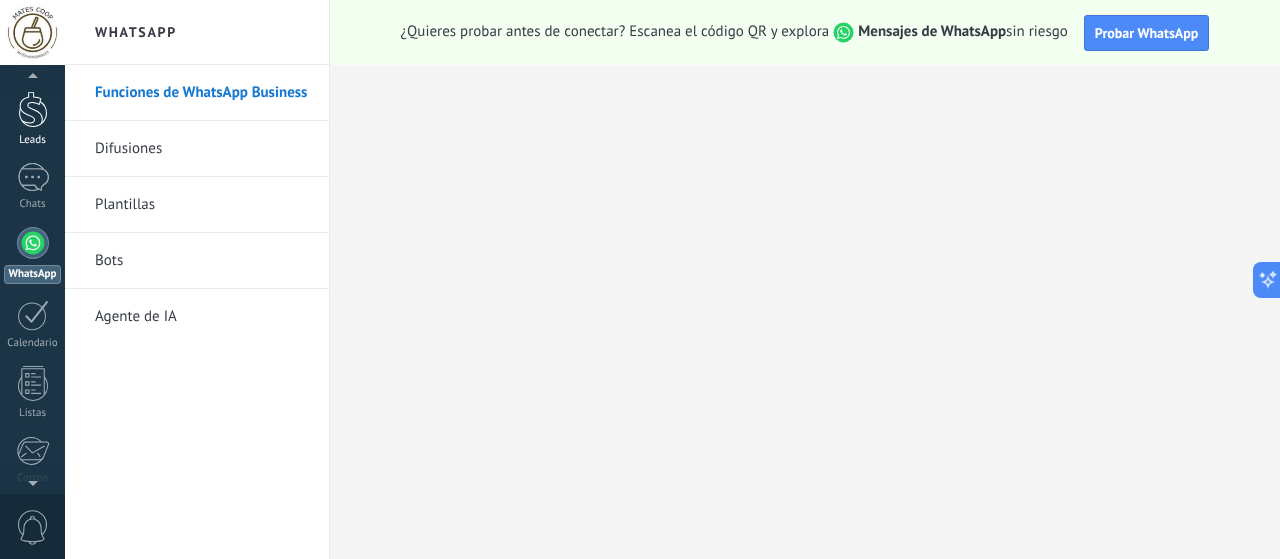 click on "Leads" at bounding box center (32, 119) 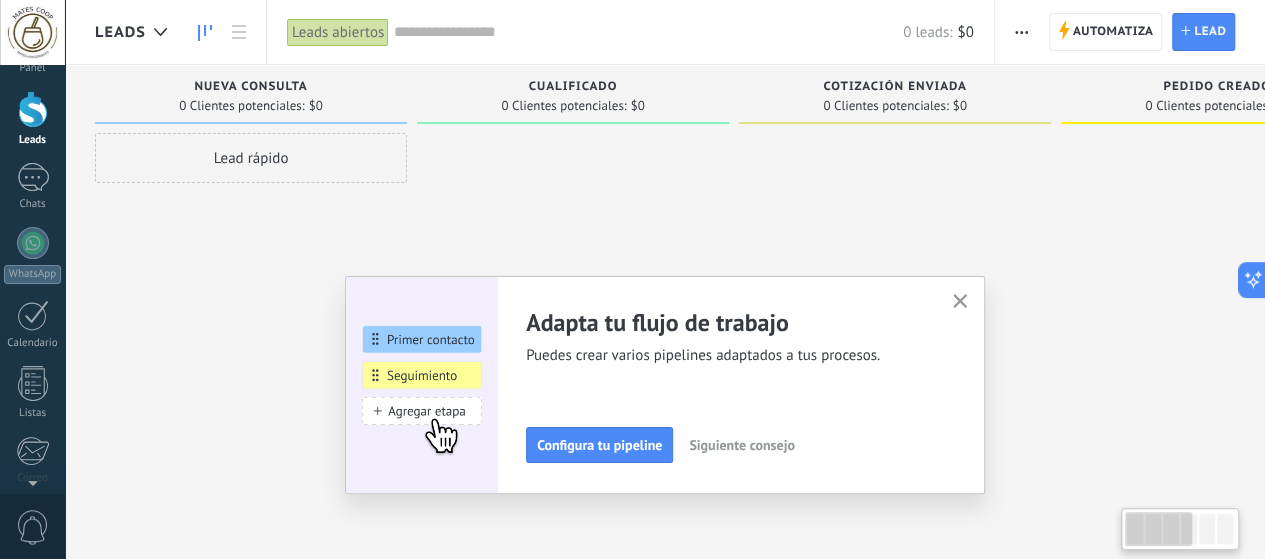 scroll, scrollTop: 0, scrollLeft: 0, axis: both 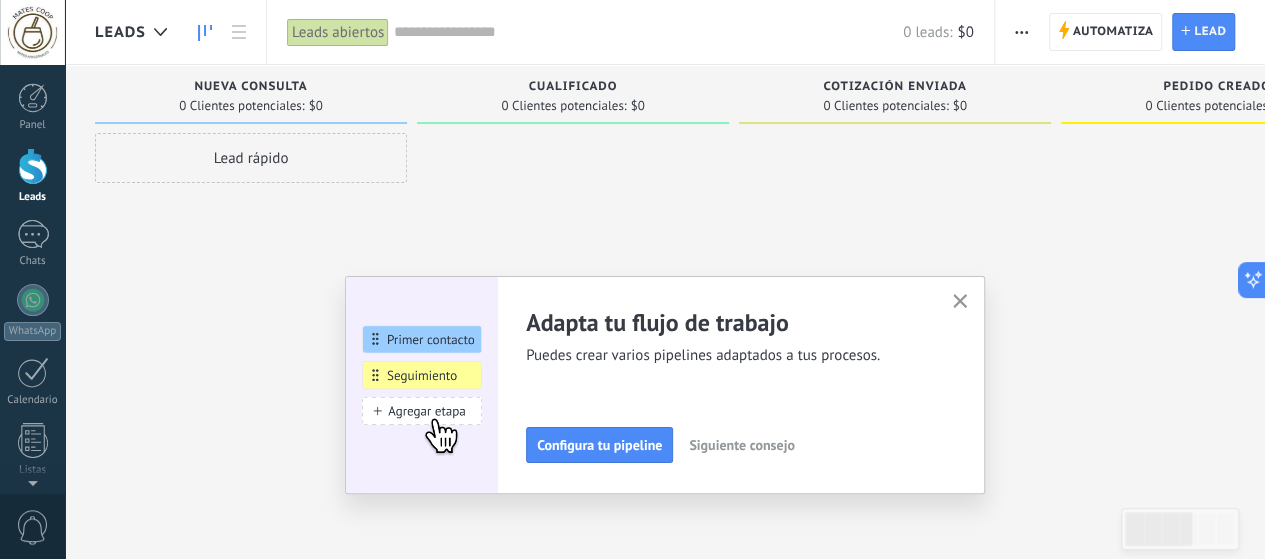 click 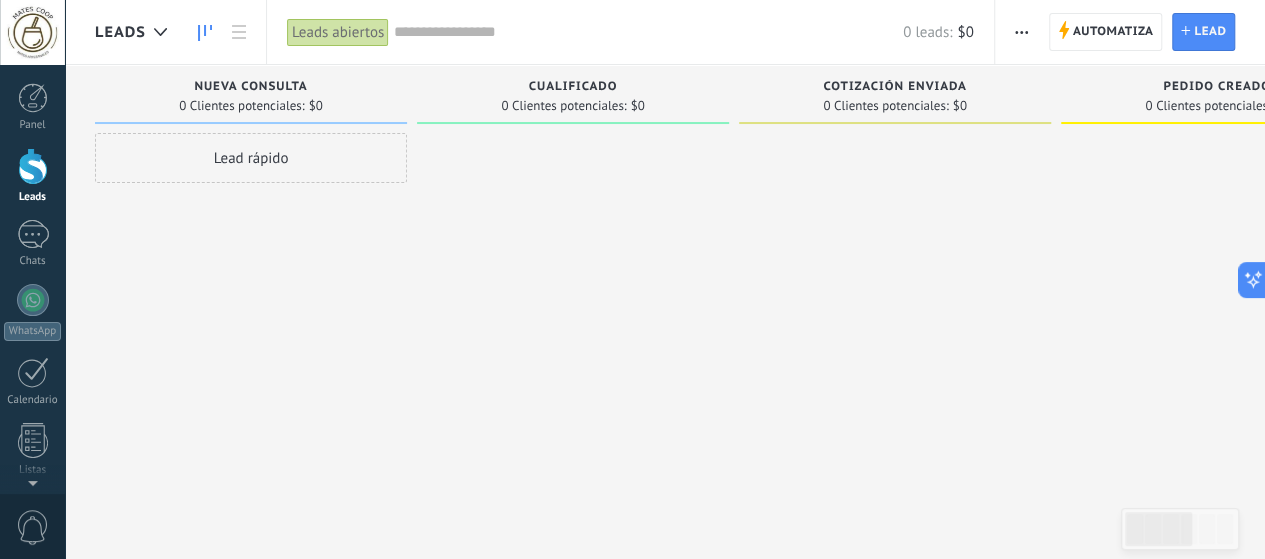 click at bounding box center [32, 32] 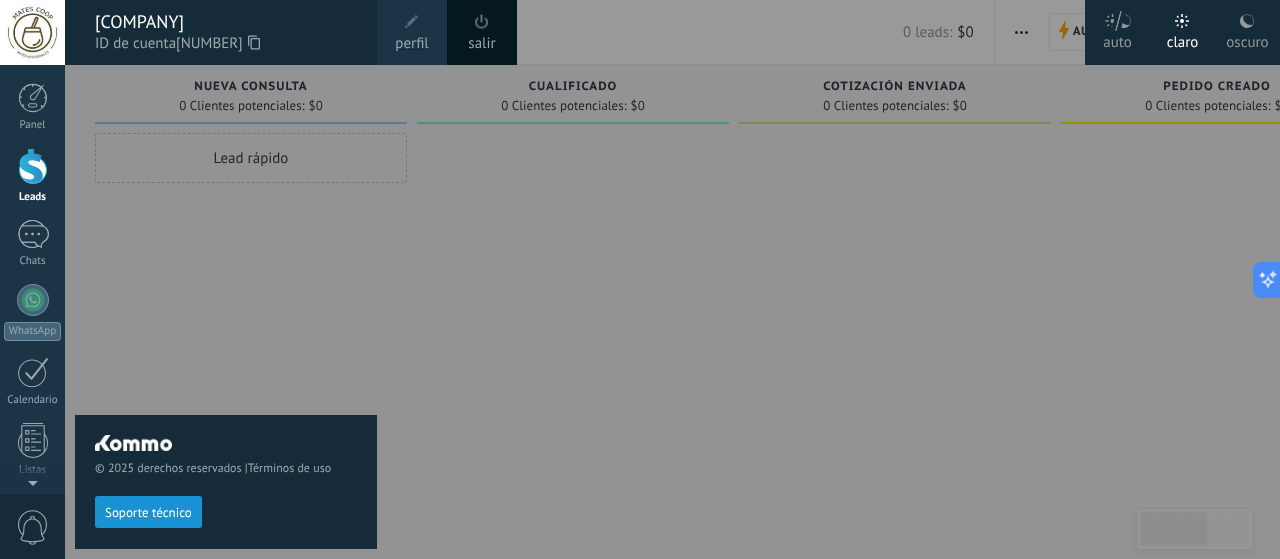 click at bounding box center [32, 32] 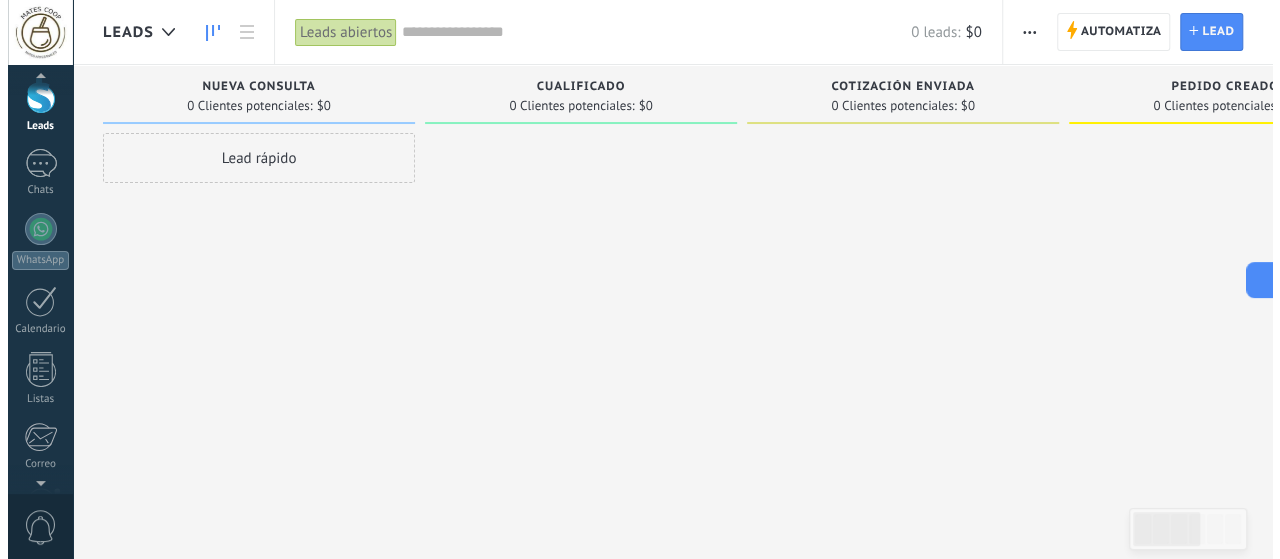 scroll, scrollTop: 0, scrollLeft: 0, axis: both 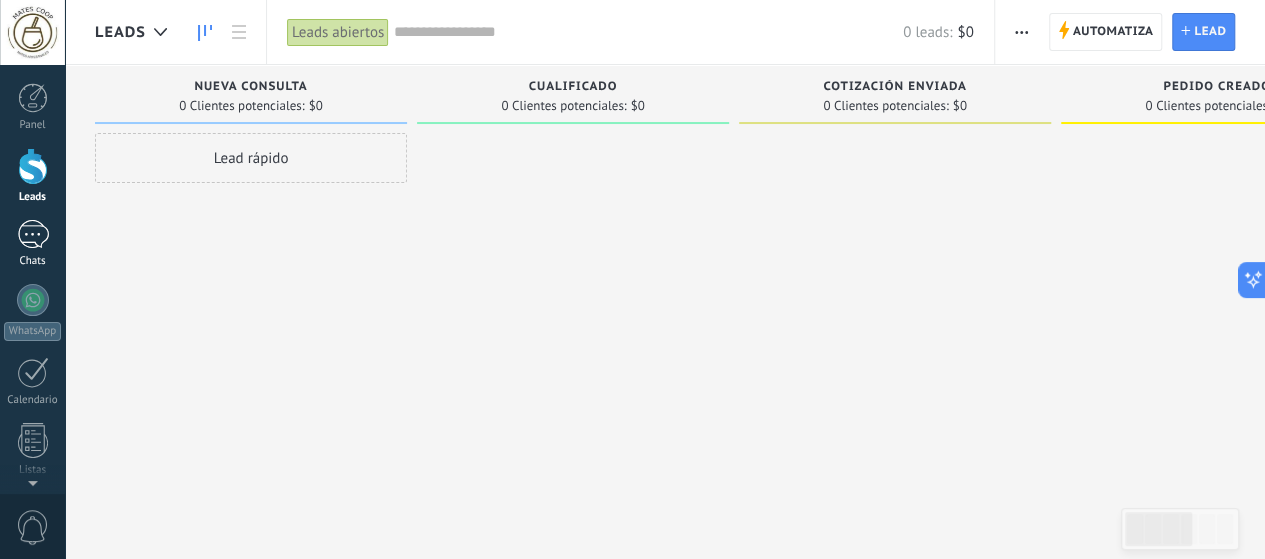 click at bounding box center (33, 234) 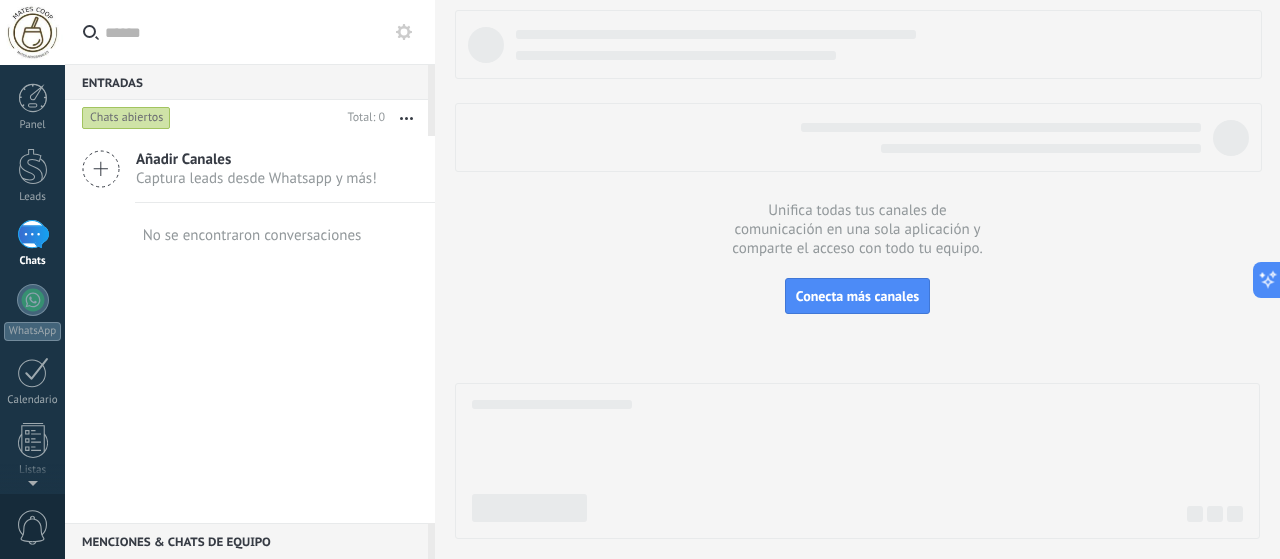 click 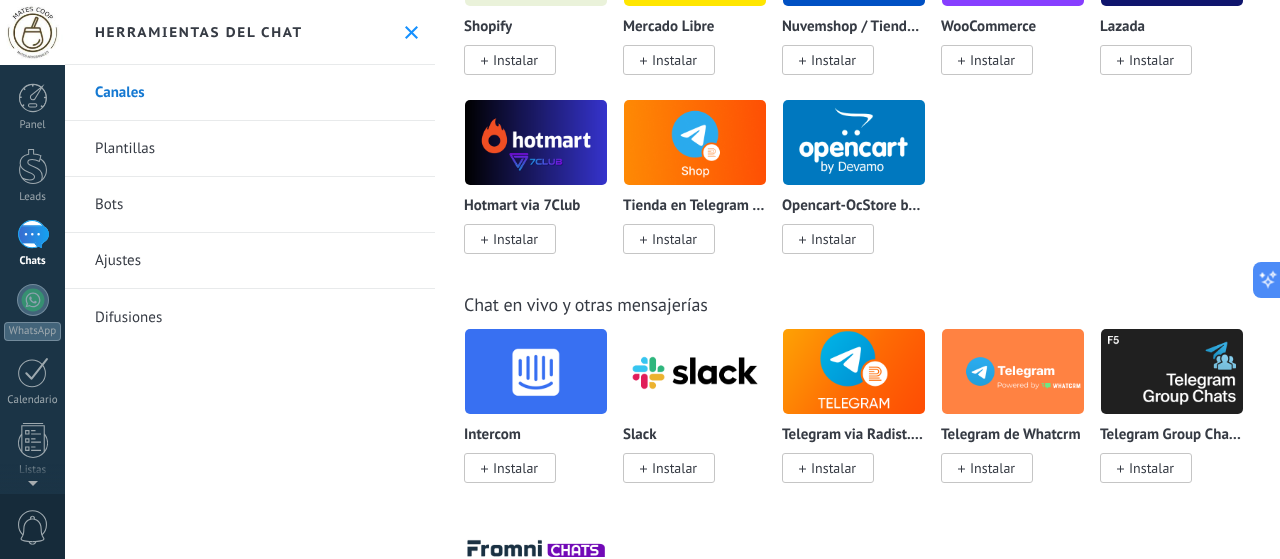 scroll, scrollTop: 600, scrollLeft: 0, axis: vertical 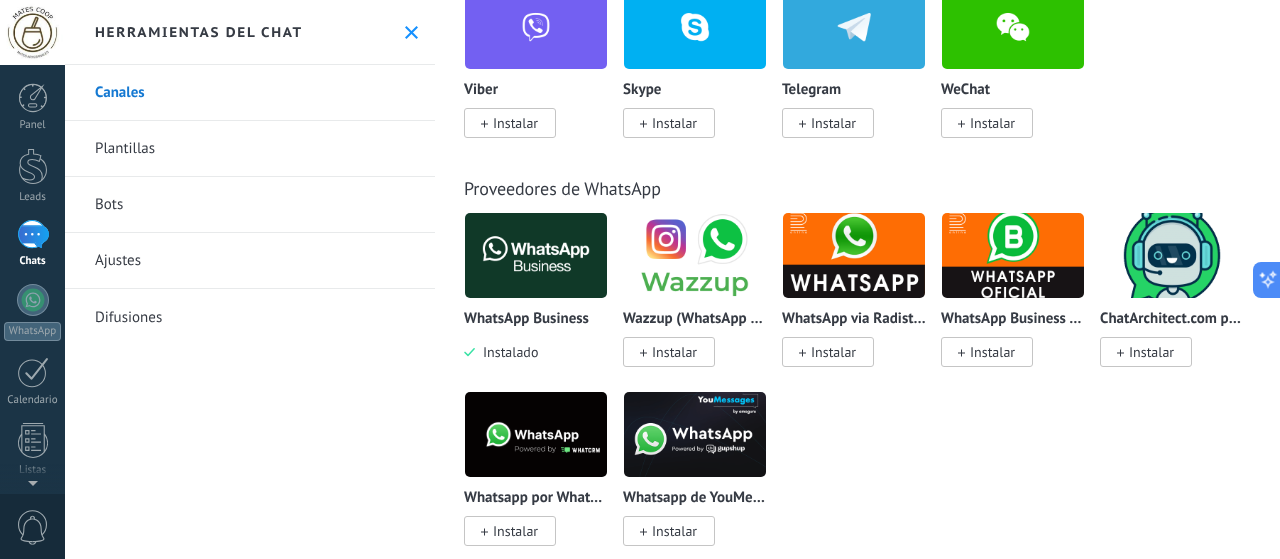 click at bounding box center (536, 255) 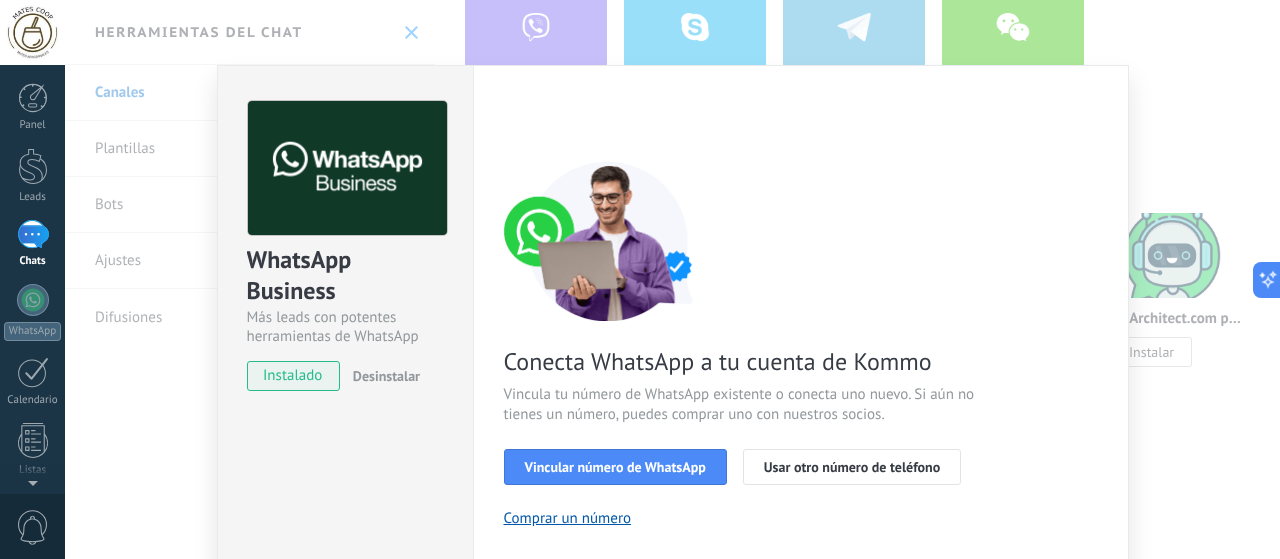 scroll, scrollTop: 100, scrollLeft: 0, axis: vertical 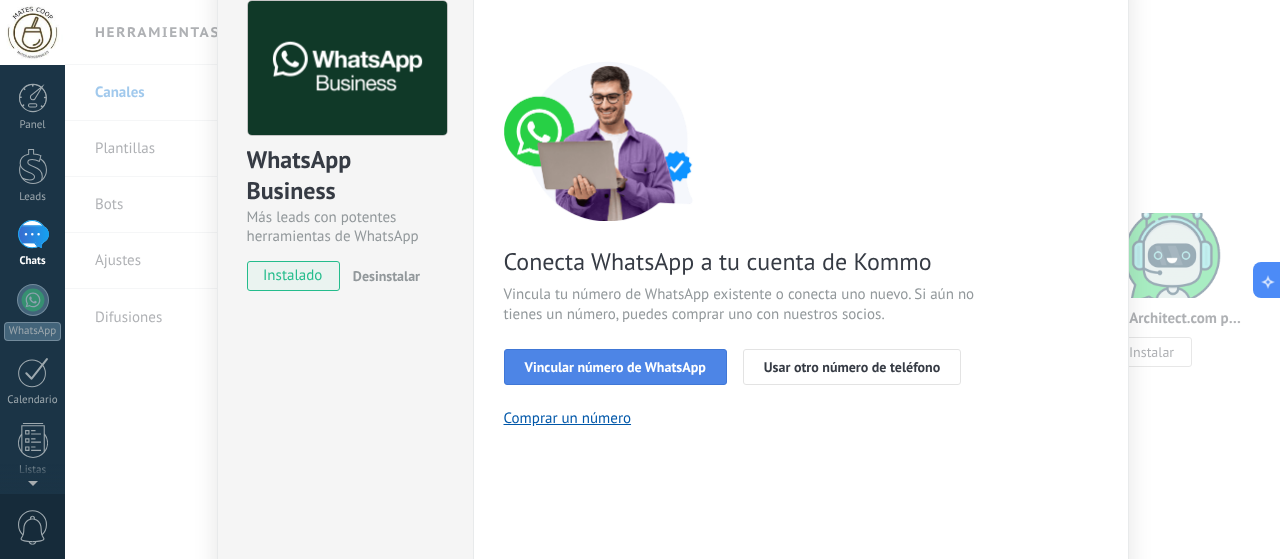click on "Vincular número de WhatsApp" at bounding box center [615, 367] 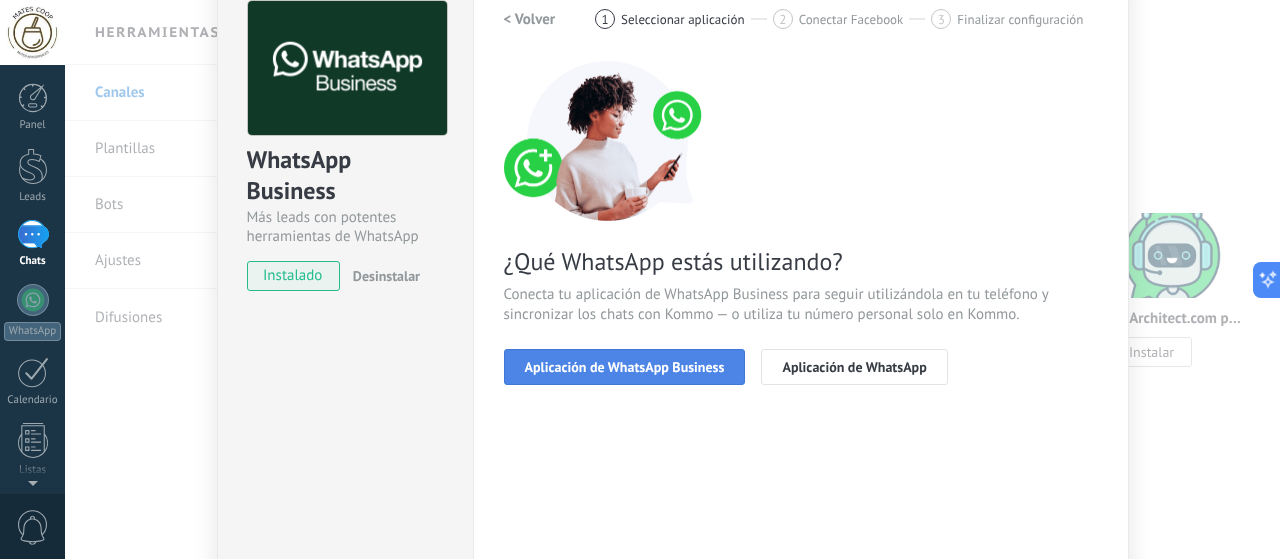 click on "Aplicación de WhatsApp Business" at bounding box center (625, 367) 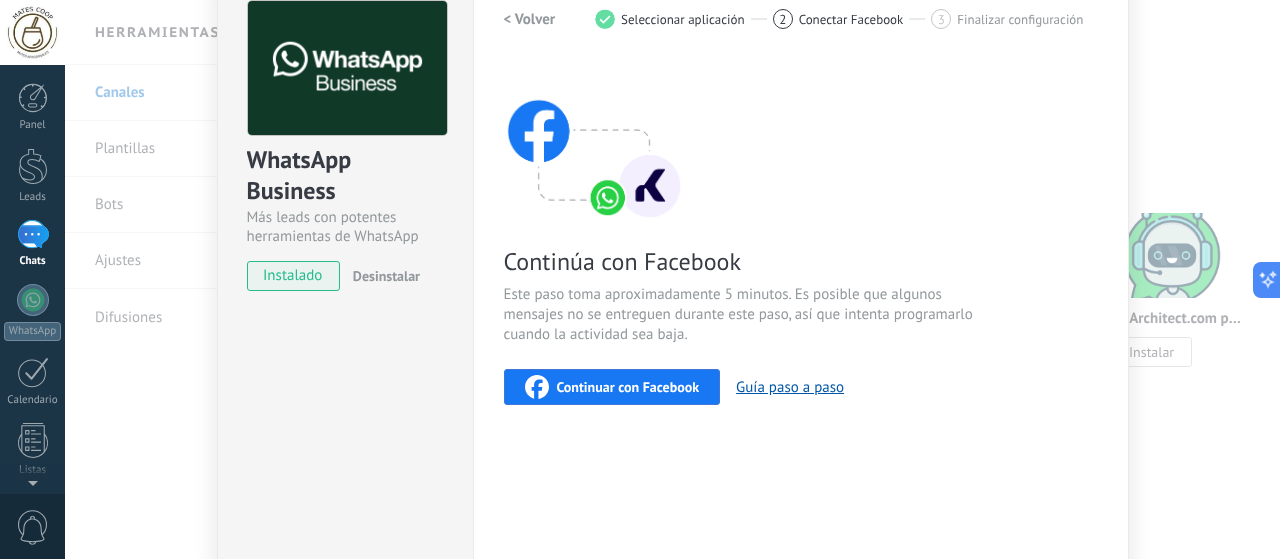 click on "Continuar con Facebook" at bounding box center [612, 387] 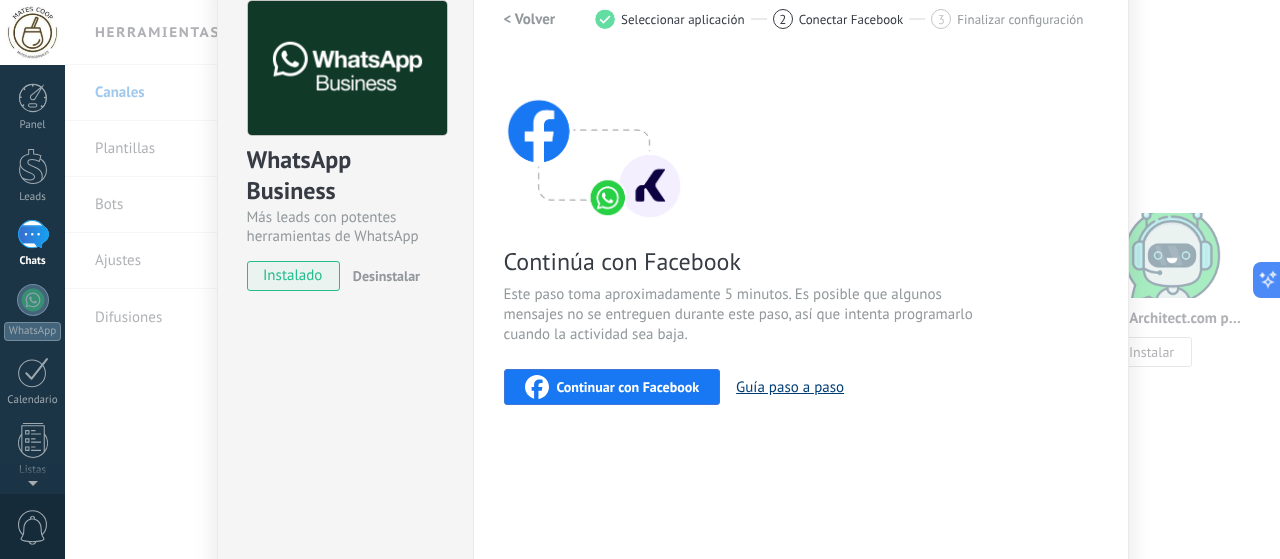 click on "Guía paso a paso" at bounding box center [790, 387] 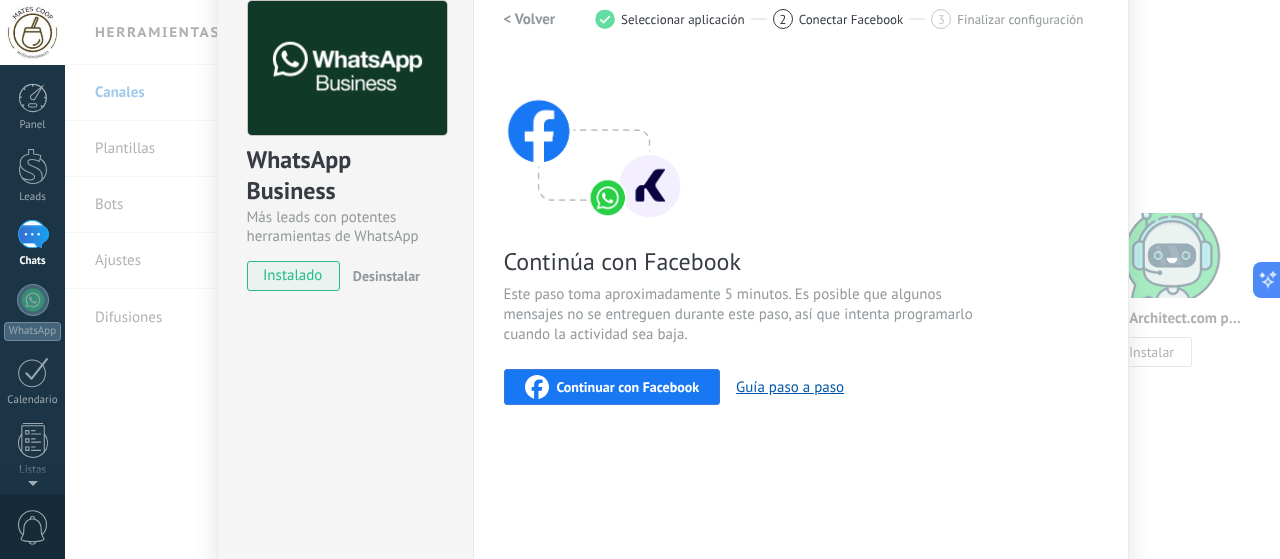click on "WhatsApp Business Más leads con potentes herramientas de WhatsApp instalado Desinstalar ¿Quieres probar la integración primero?   Escanea el código QR   para ver cómo funciona. Configuraciones Autorizaciones Esta pestaña registra a los usuarios que han concedido acceso a las integración a esta cuenta. Si deseas remover la posibilidad que un usuario pueda enviar solicitudes a la cuenta en nombre de esta integración, puedes revocar el acceso. Si el acceso a todos los usuarios es revocado, la integración dejará de funcionar. Esta aplicacion está instalada, pero nadie le ha dado acceso aun. WhatsApp Cloud API más _:  Guardar < Volver 1 Seleccionar aplicación 2 Conectar Facebook  3 Finalizar configuración Continúa con Facebook Este paso toma aproximadamente 5 minutos. Es posible que algunos mensajes no se entreguen durante este paso, así que intenta programarlo cuando la actividad sea baja. Continuar con Facebook Guía paso a paso ¿Necesitas ayuda?" at bounding box center [672, 279] 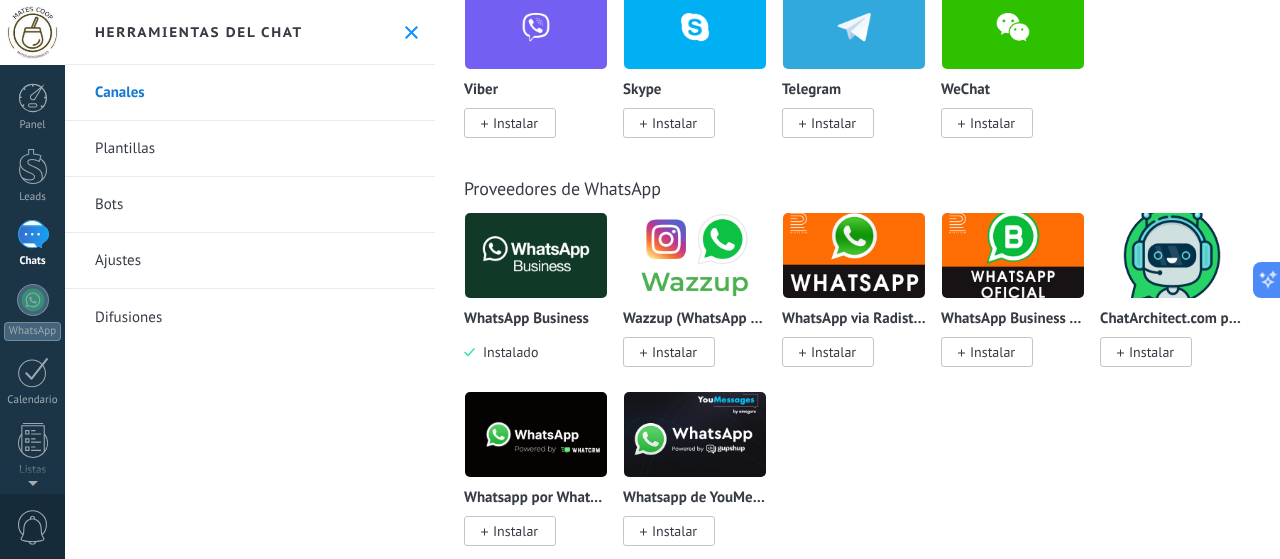 scroll, scrollTop: 0, scrollLeft: 0, axis: both 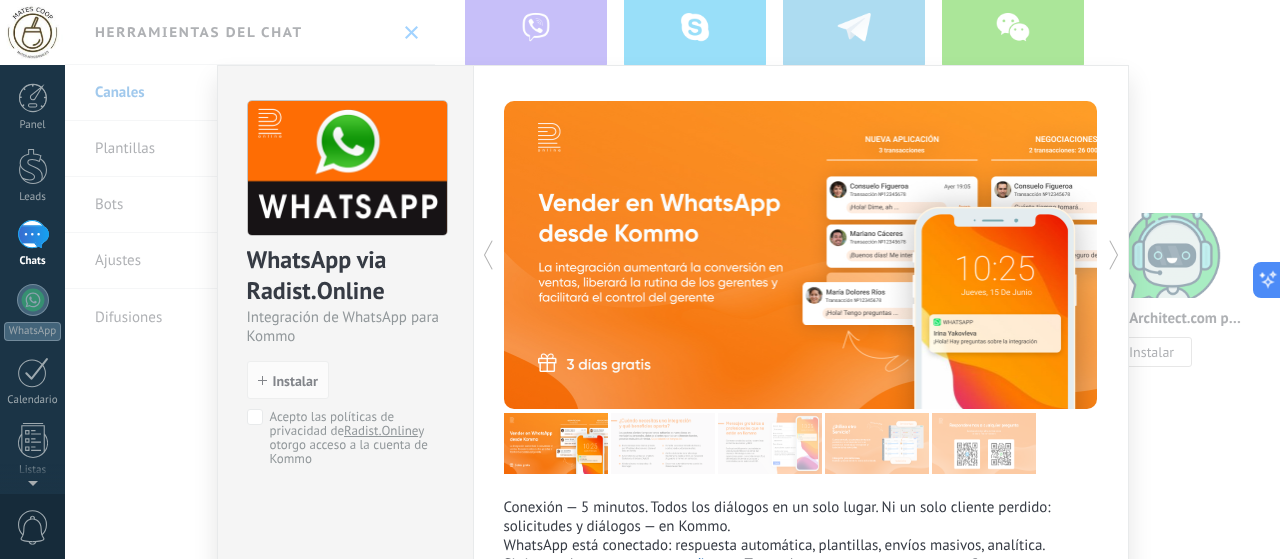 click on "WhatsApp via Radist.Online Integración de WhatsApp para Kommo install Instalar Acepto las políticas de privacidad de  Radist.Online  y otorgo acceso a la cuenta de Kommo Conexión — 5 minutos. Todos los diálogos en un solo lugar. Ni un solo cliente perdido: solicitudes y diálogos — en Kommo. WhatsApp está conectado: respuesta automática, plantillas, envíos masivos, analítica. Si tienes alguna pregunta,  escríbenos . Te ayudaremos, asesoraremos y configuraremos. más" at bounding box center (672, 279) 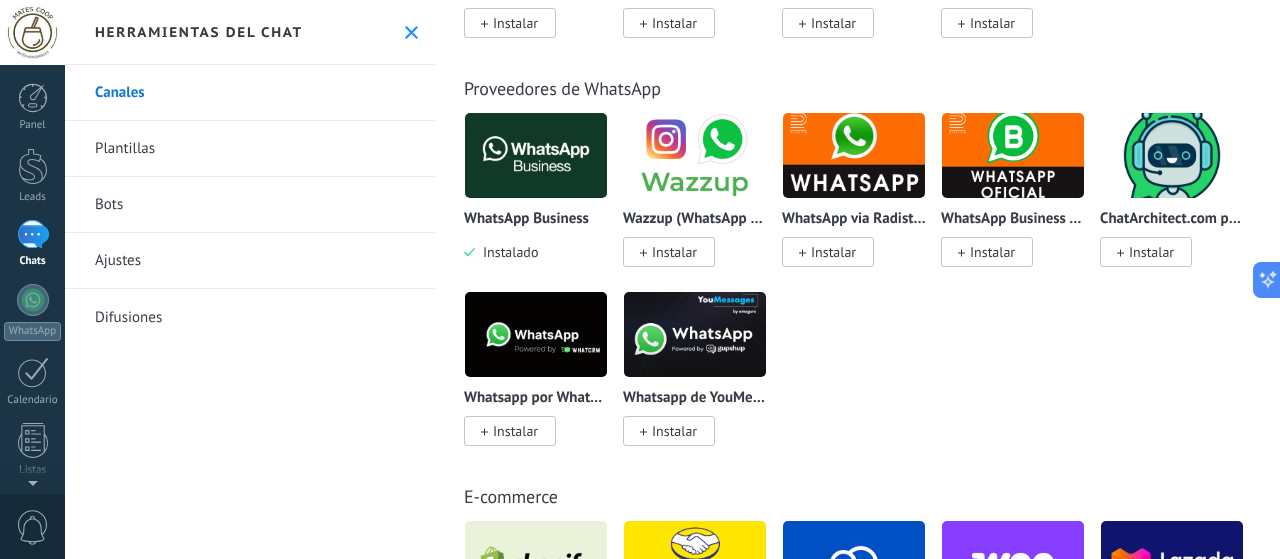 scroll, scrollTop: 300, scrollLeft: 0, axis: vertical 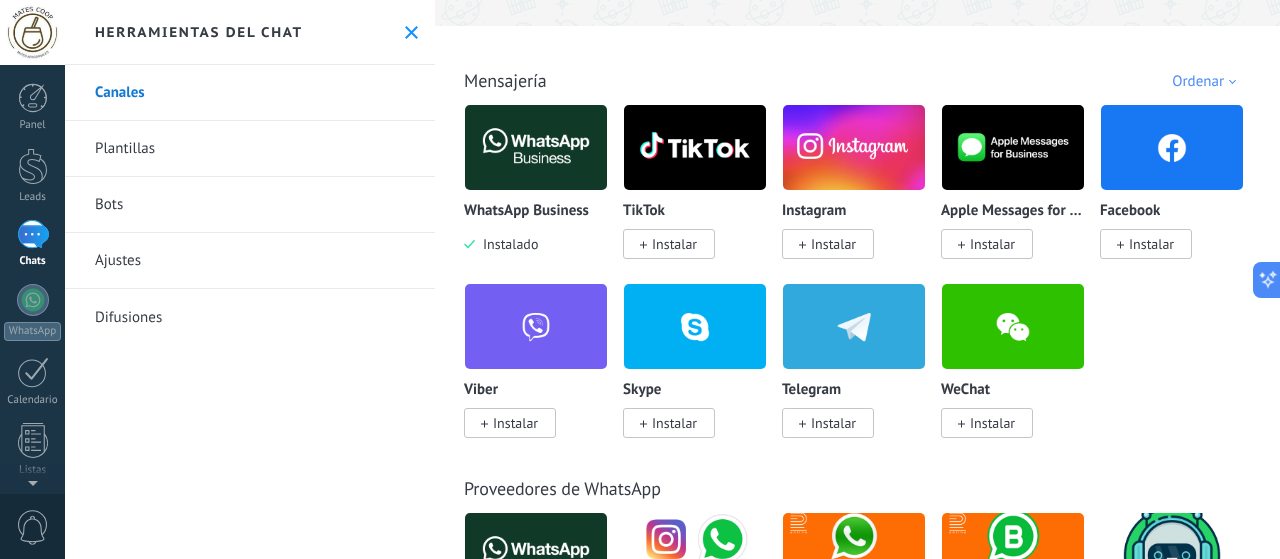 click on "Ordenar" at bounding box center (1207, 81) 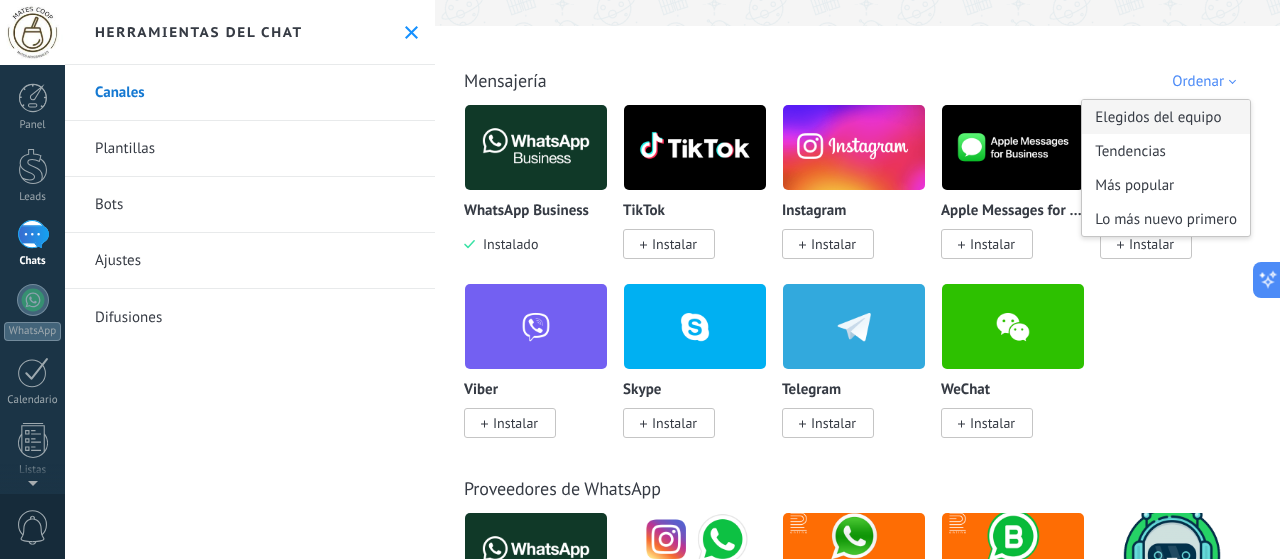 click on "Elegidos del equipo" at bounding box center [1166, 117] 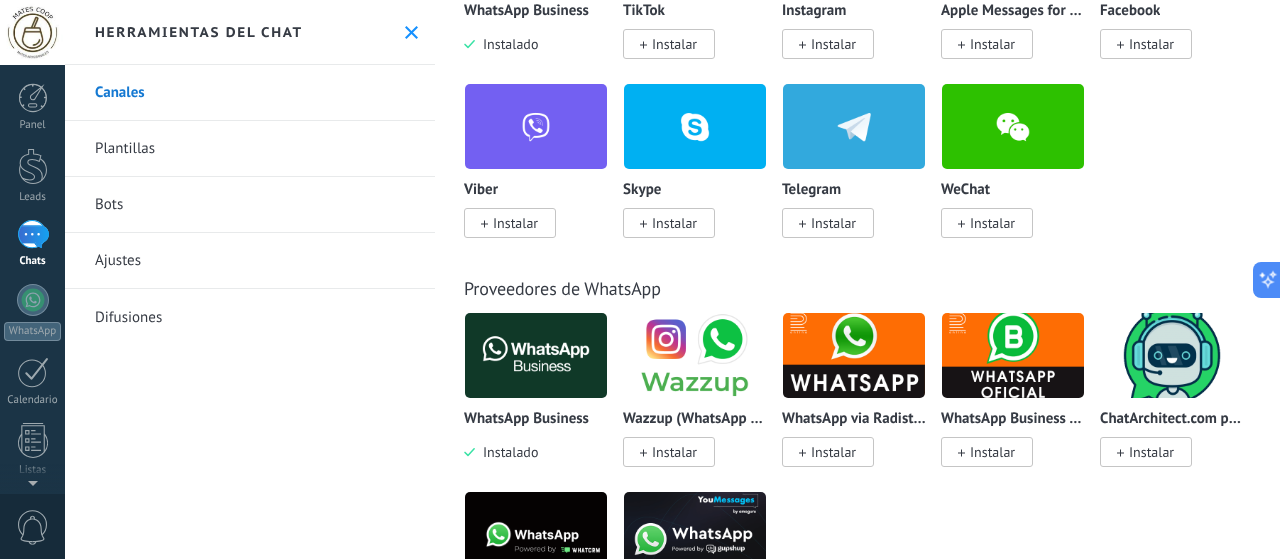 scroll, scrollTop: 600, scrollLeft: 0, axis: vertical 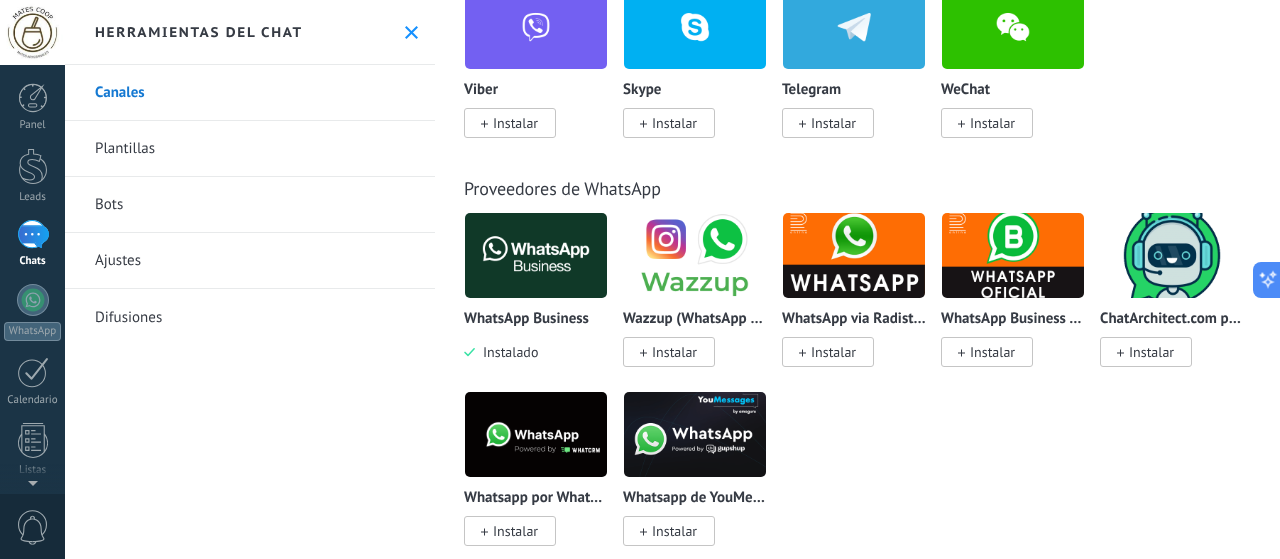 click on "WhatsApp Business Instalado Wazzup (WhatsApp & Instagram) Instalar WhatsApp via Radist.Online Instalar WhatsApp Business API (WABA) via Radist.Online Instalar ChatArchitect.com para WhatsApp Instalar Whatsapp por Whatcrm y Telphin Instalar Whatsapp de YouMessages Instalar" at bounding box center (868, 391) 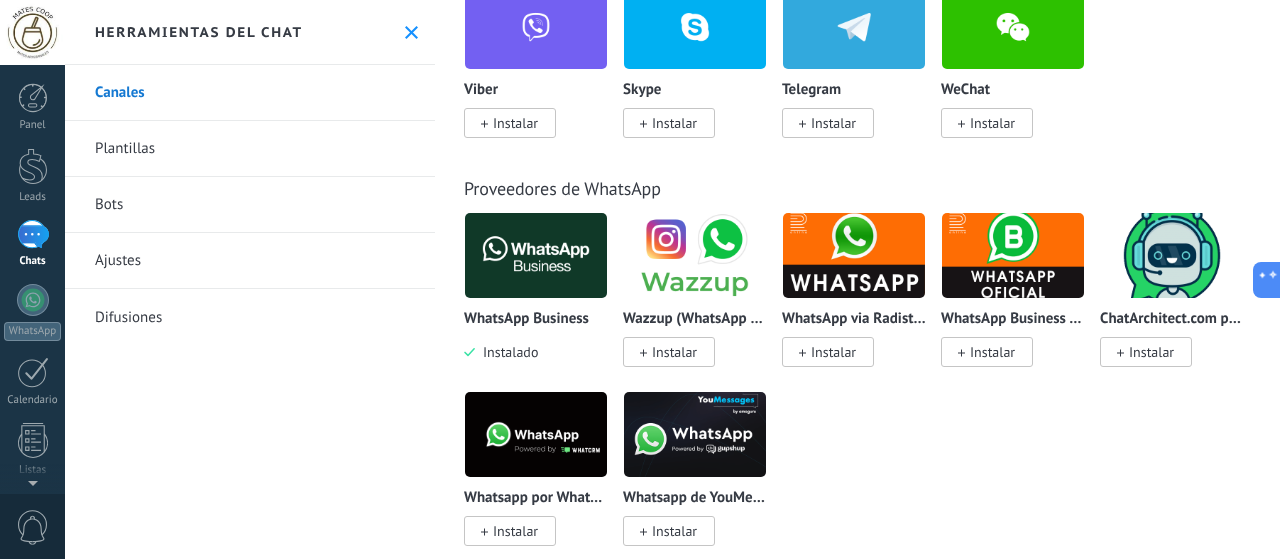 click on "WhatsApp Business Instalado Wazzup (WhatsApp & Instagram) Instalar WhatsApp via Radist.Online Instalar WhatsApp Business API (WABA) via Radist.Online Instalar ChatArchitect.com para WhatsApp Instalar Whatsapp por Whatcrm y Telphin Instalar Whatsapp de YouMessages Instalar" at bounding box center (868, 391) 